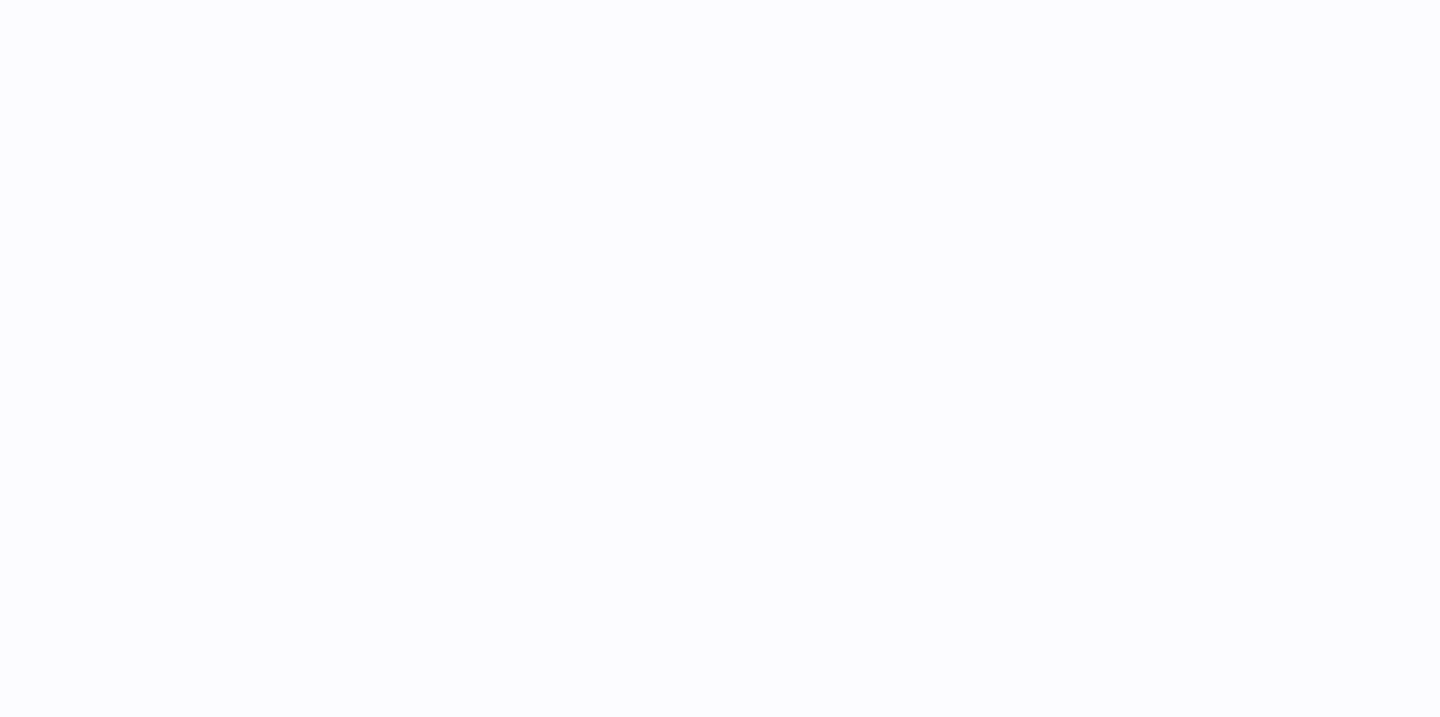 scroll, scrollTop: 0, scrollLeft: 0, axis: both 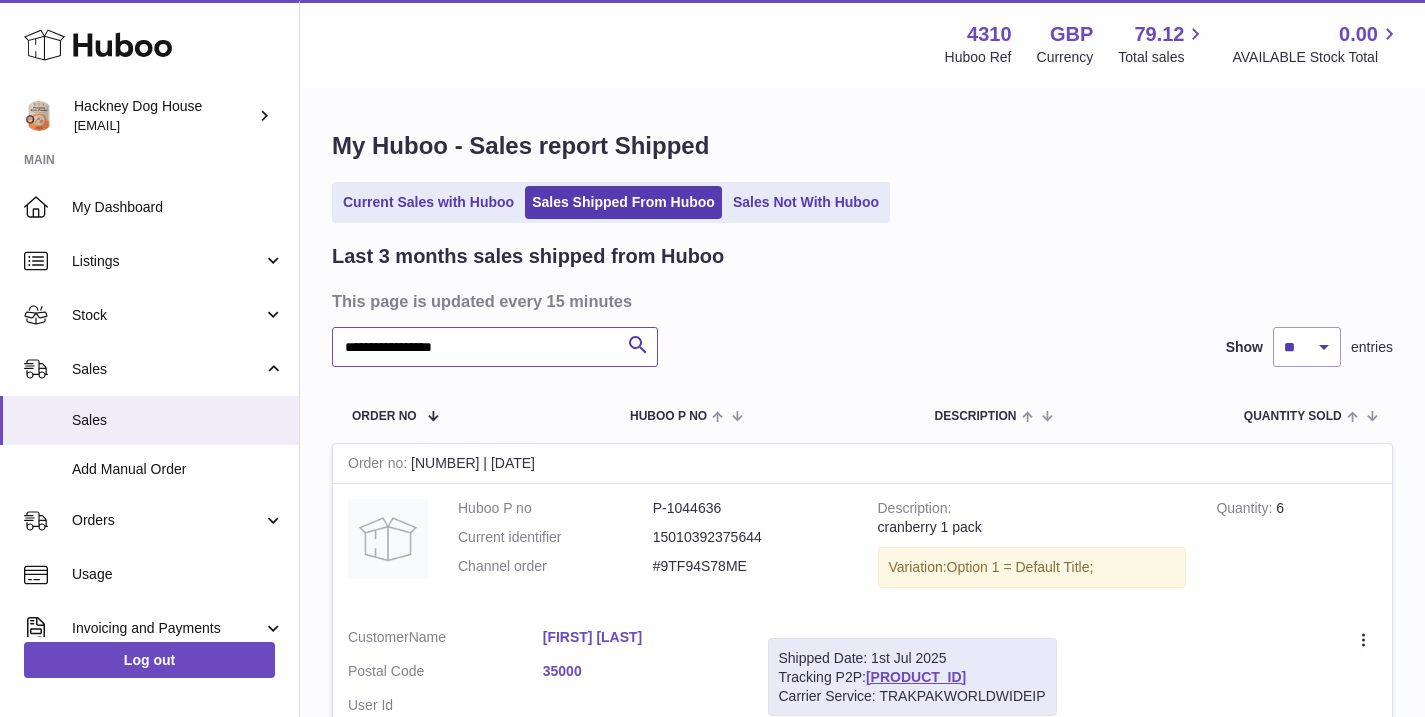 click on "**********" at bounding box center (495, 347) 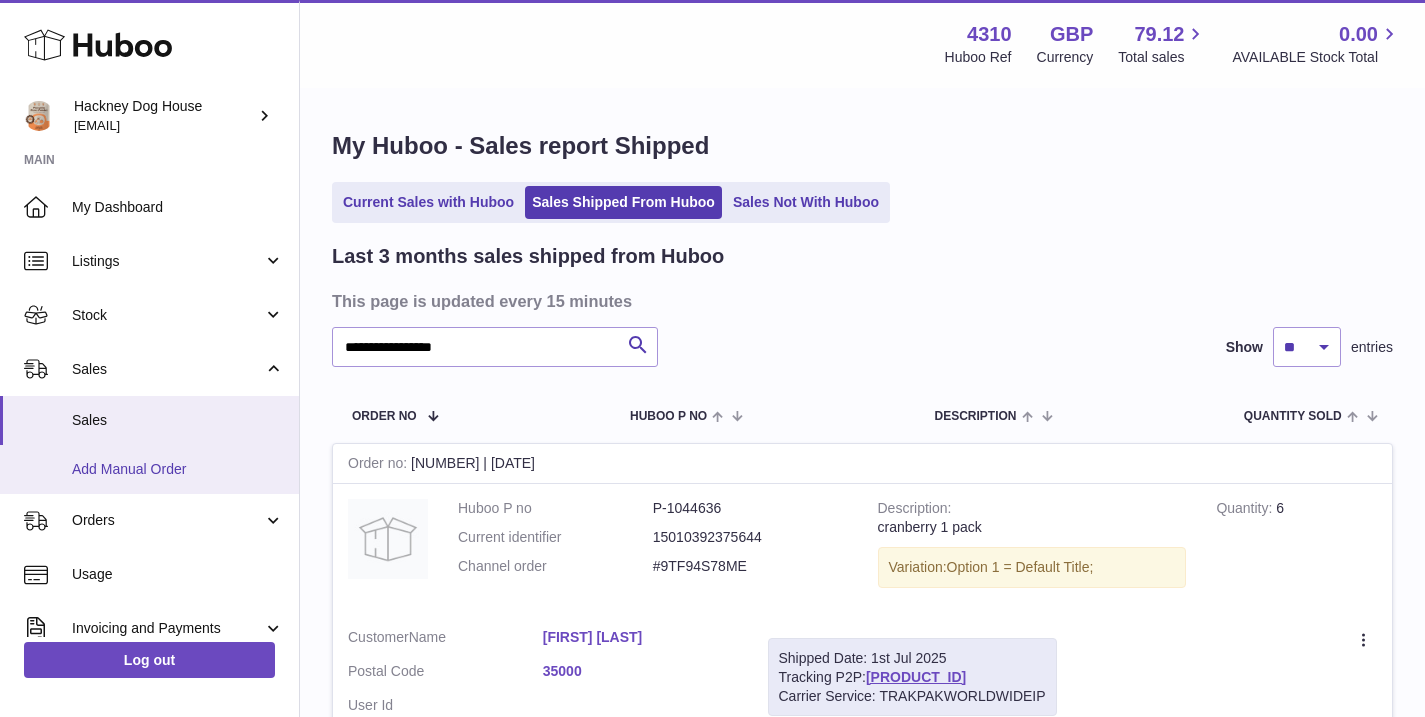 click on "Add Manual Order" at bounding box center (178, 469) 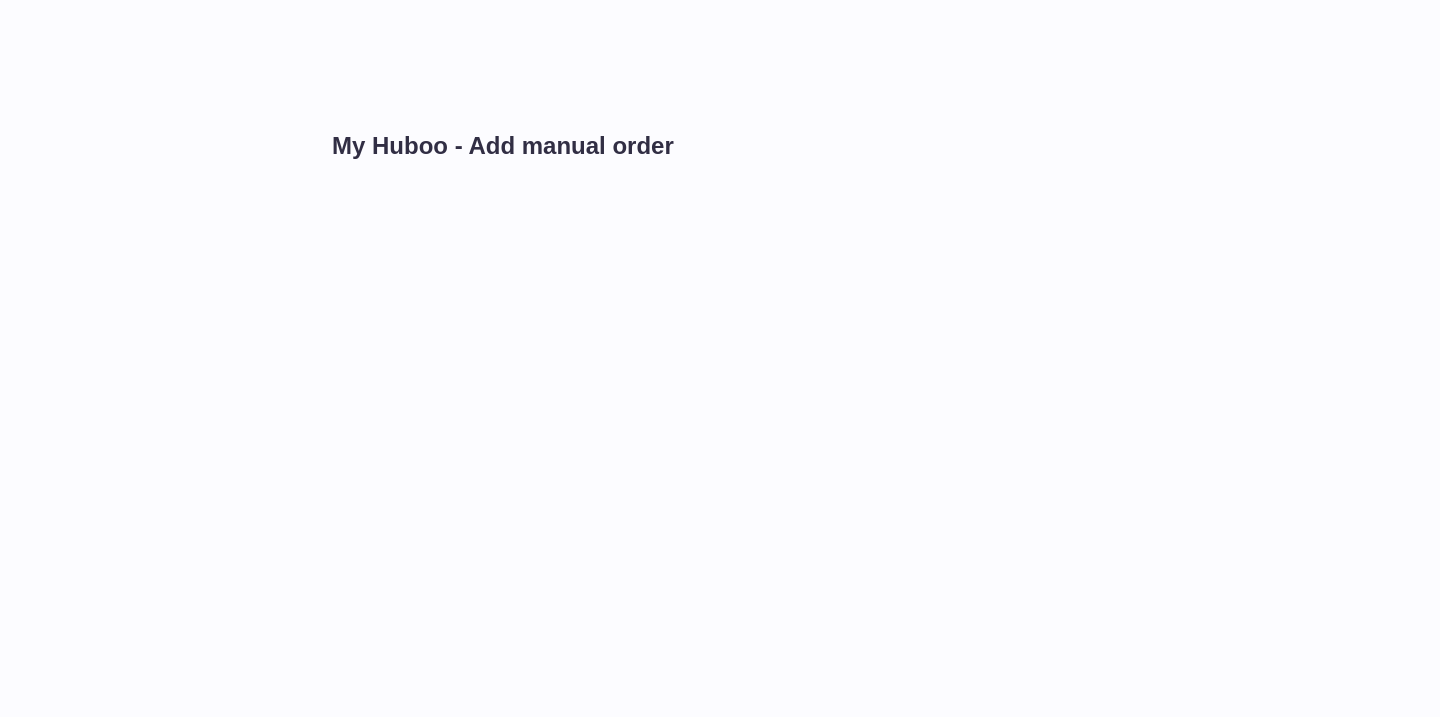 scroll, scrollTop: 0, scrollLeft: 0, axis: both 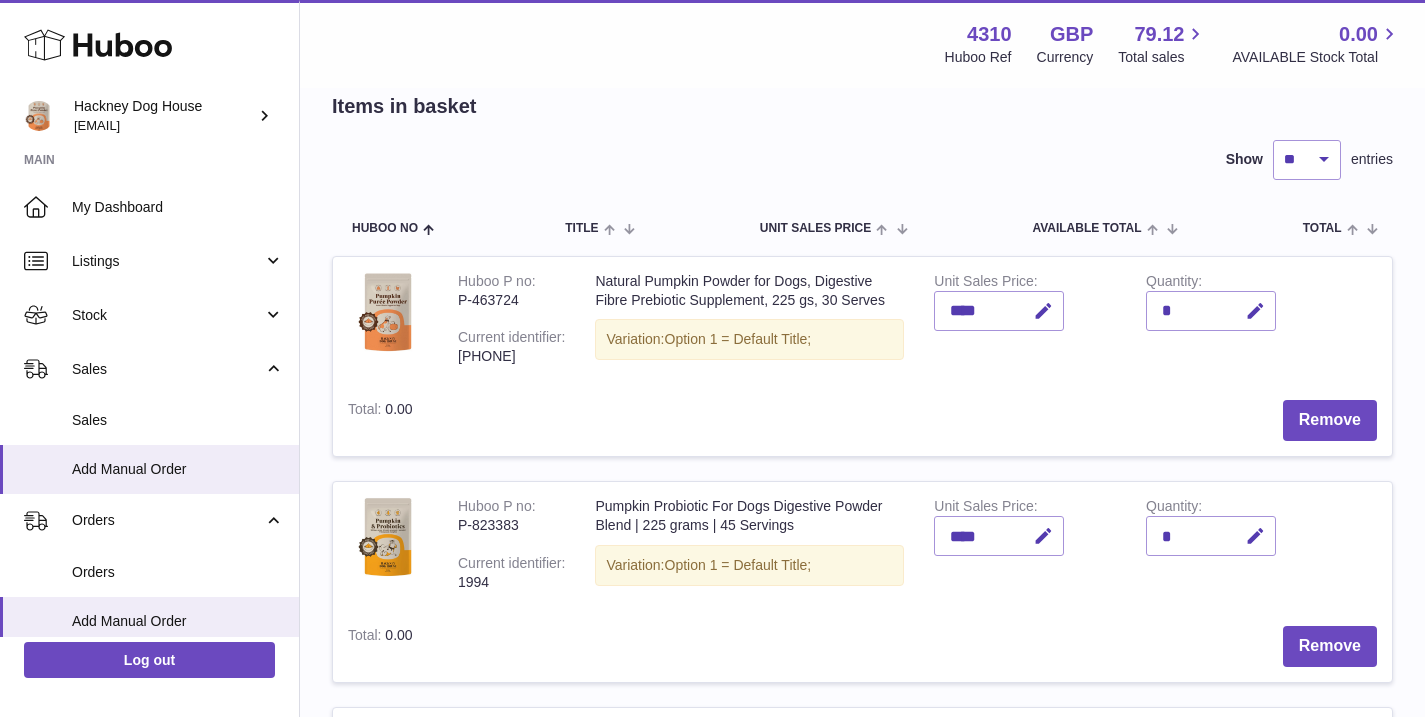 click on "*" at bounding box center (1211, 311) 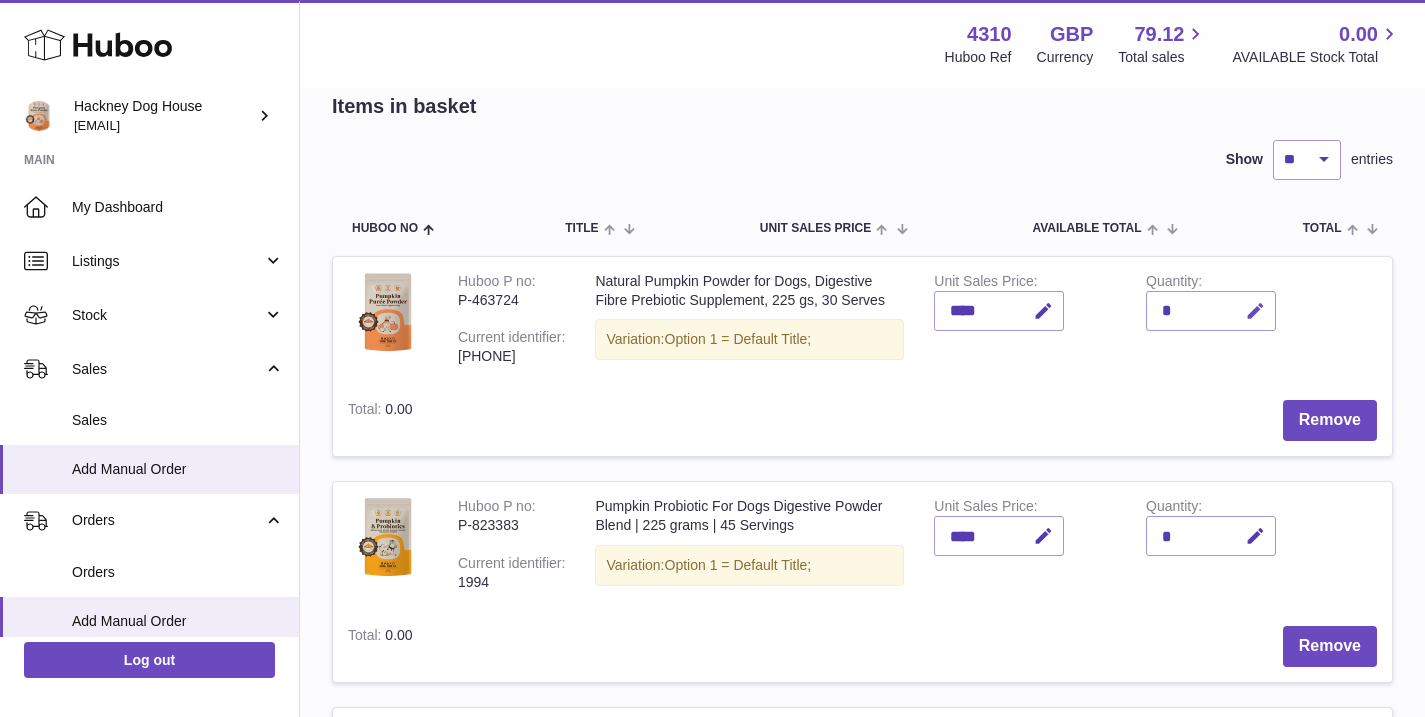 click at bounding box center [1255, 311] 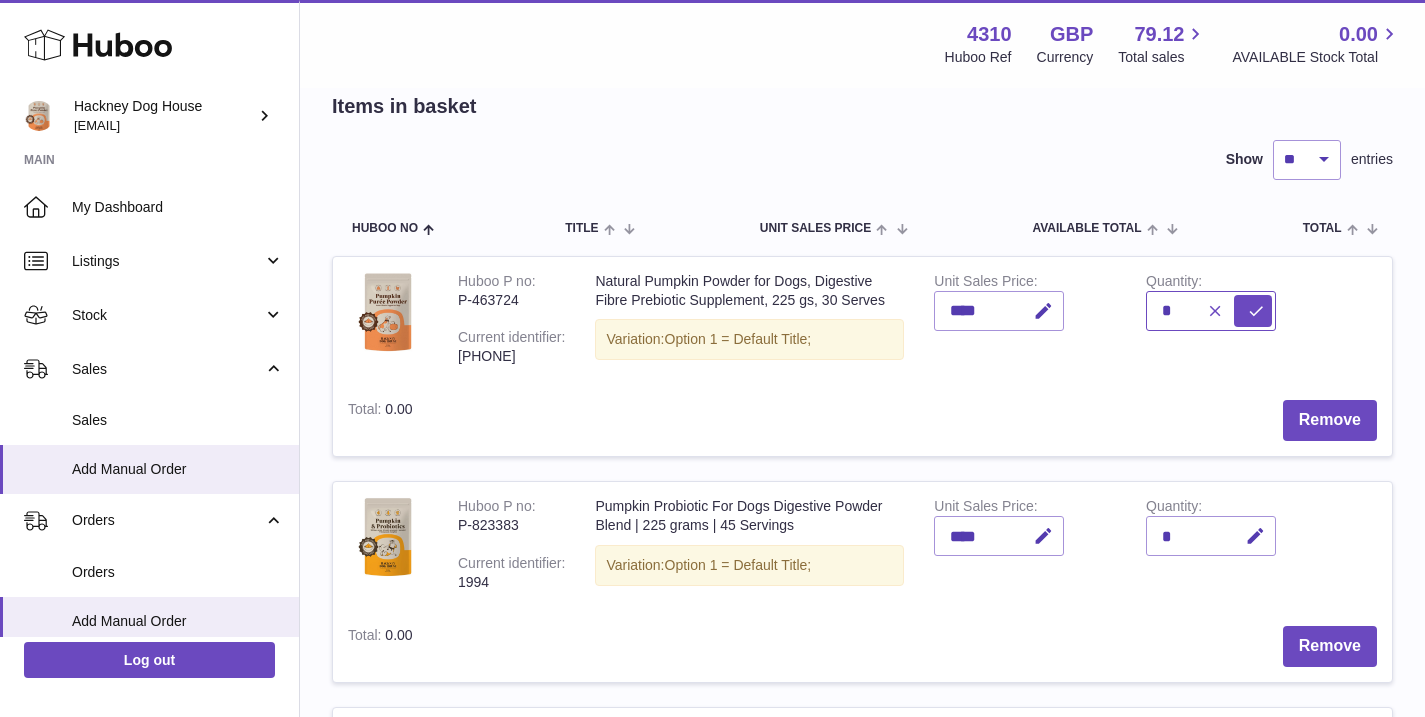 type on "*" 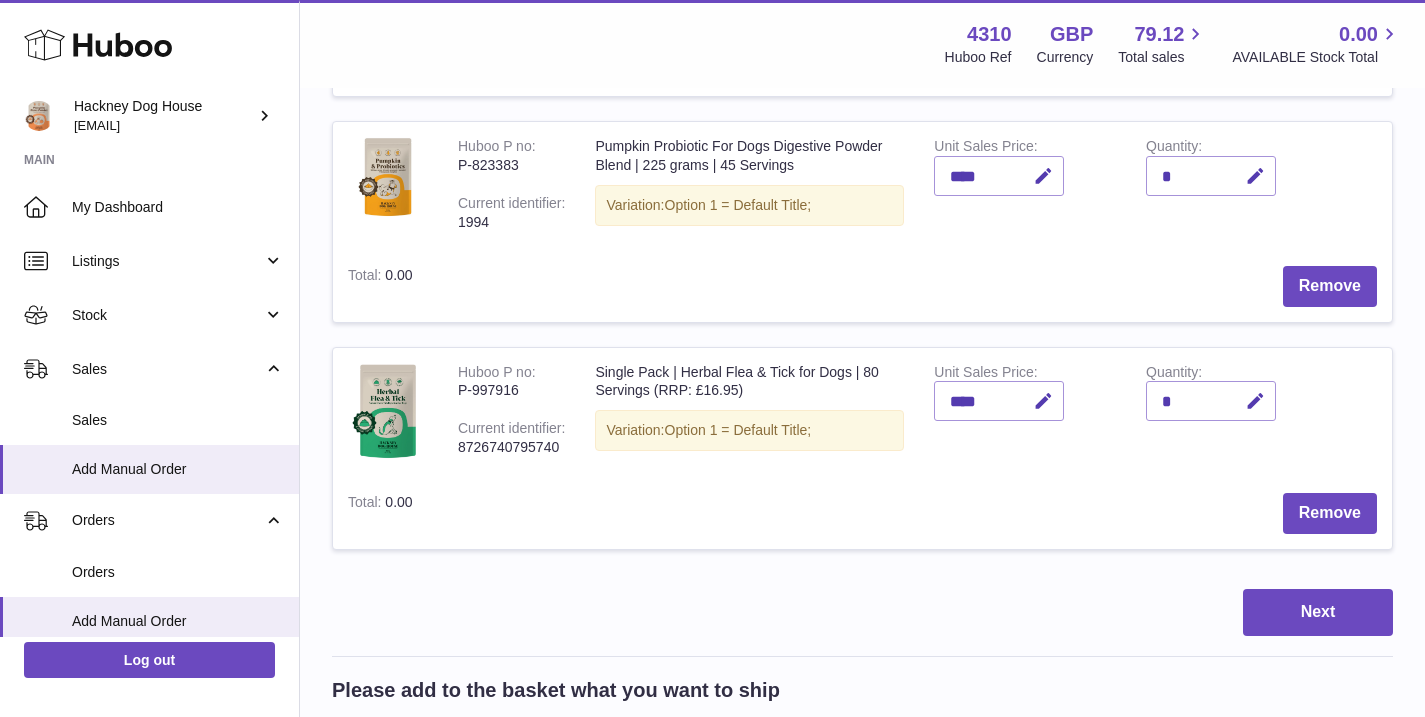 scroll, scrollTop: 551, scrollLeft: 0, axis: vertical 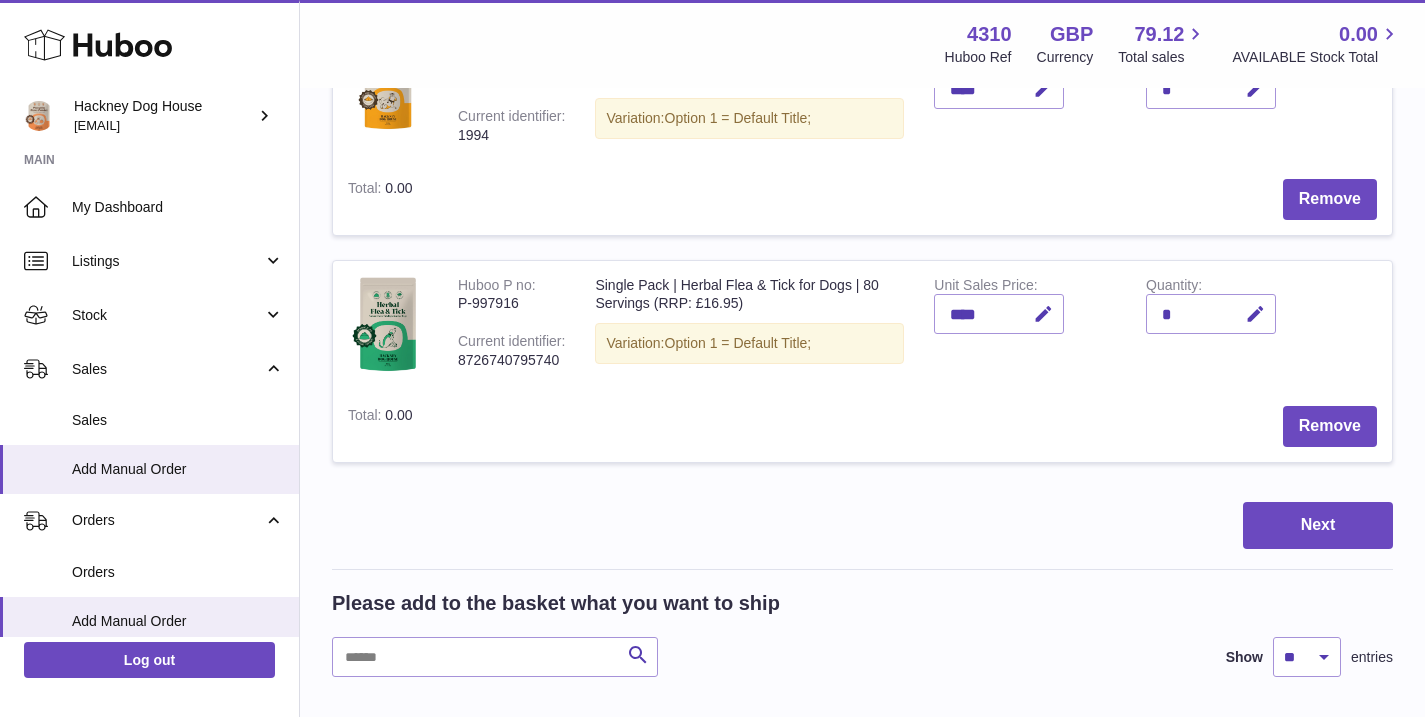 click on "Remove" at bounding box center (910, 426) 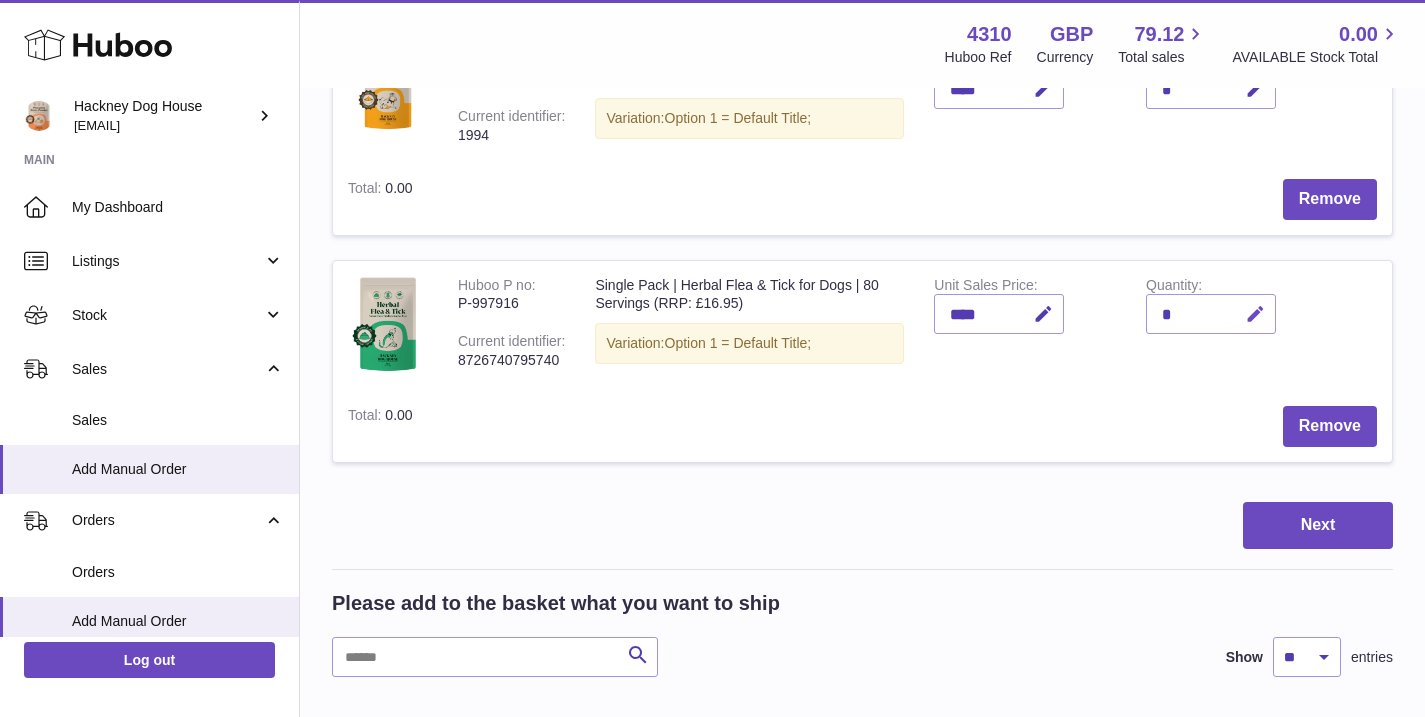 click at bounding box center [1255, 314] 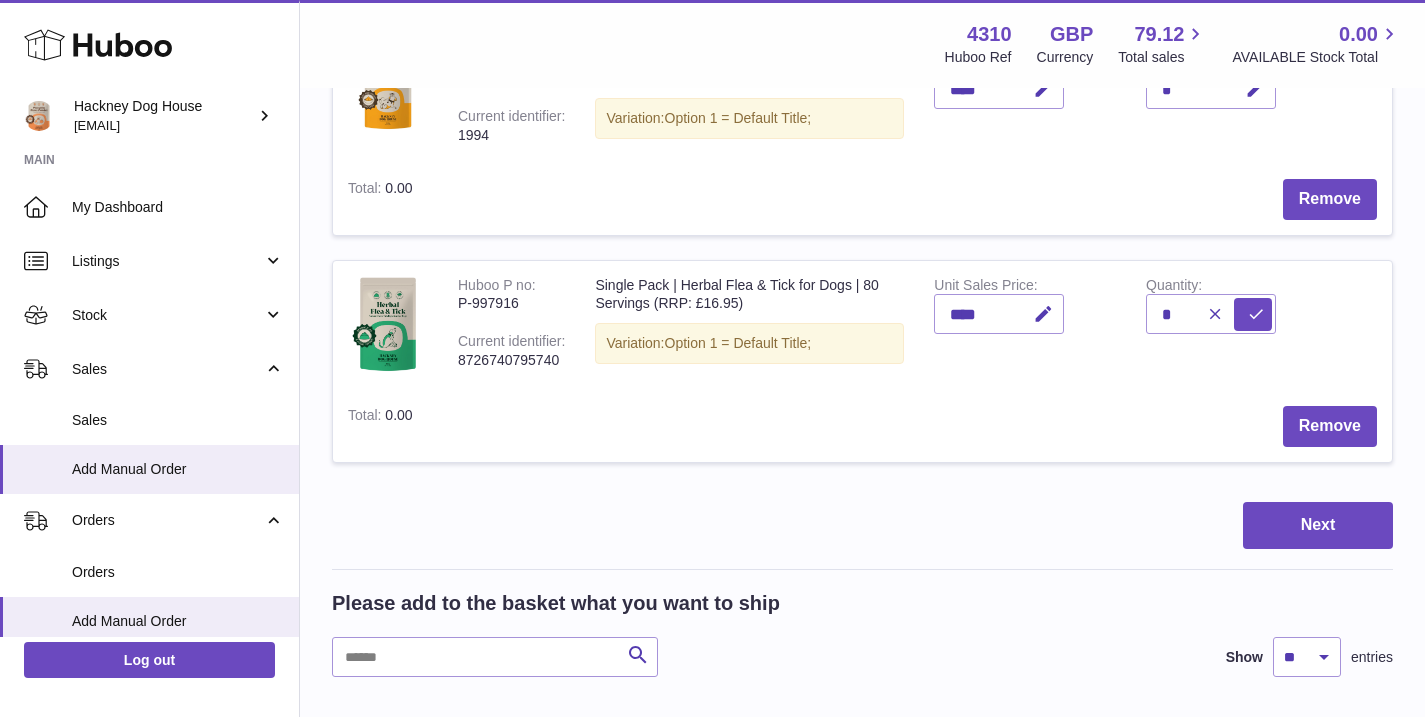 click on "Quantity
*" at bounding box center (1237, 326) 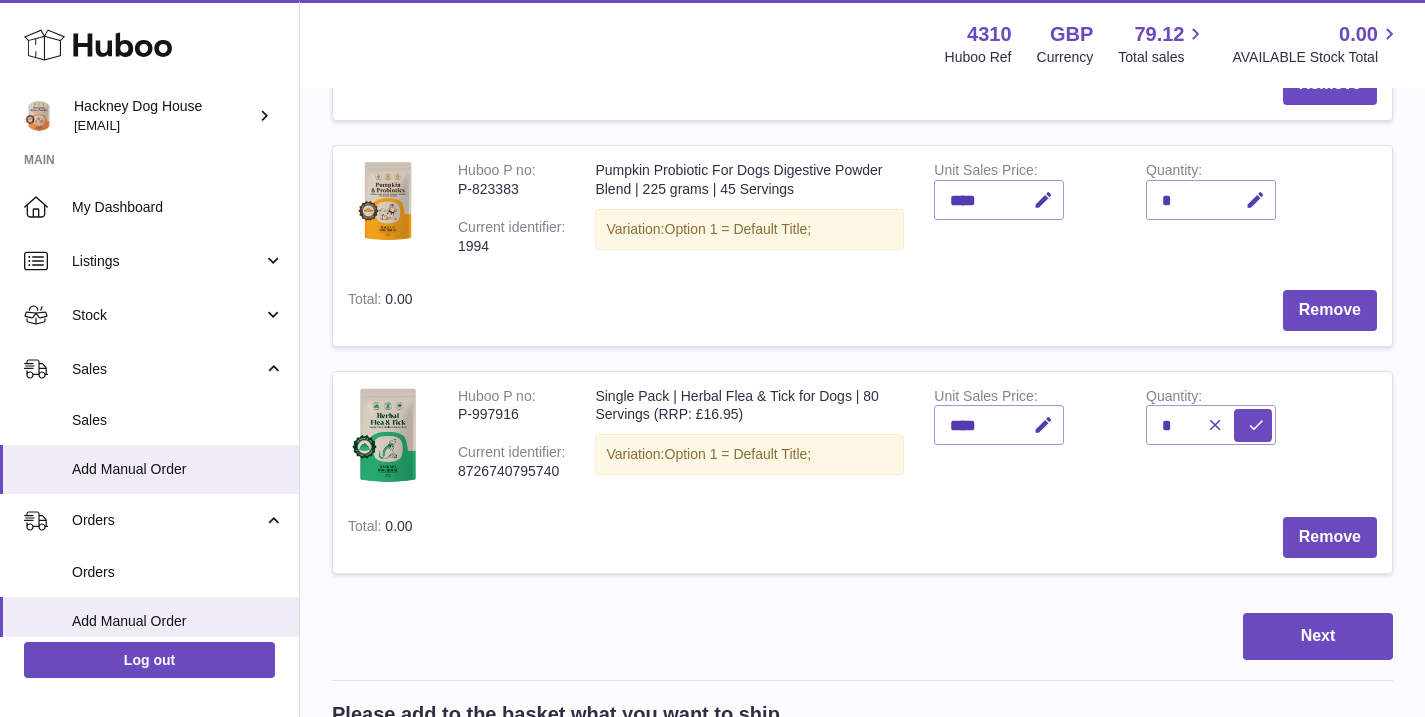 scroll, scrollTop: 451, scrollLeft: 0, axis: vertical 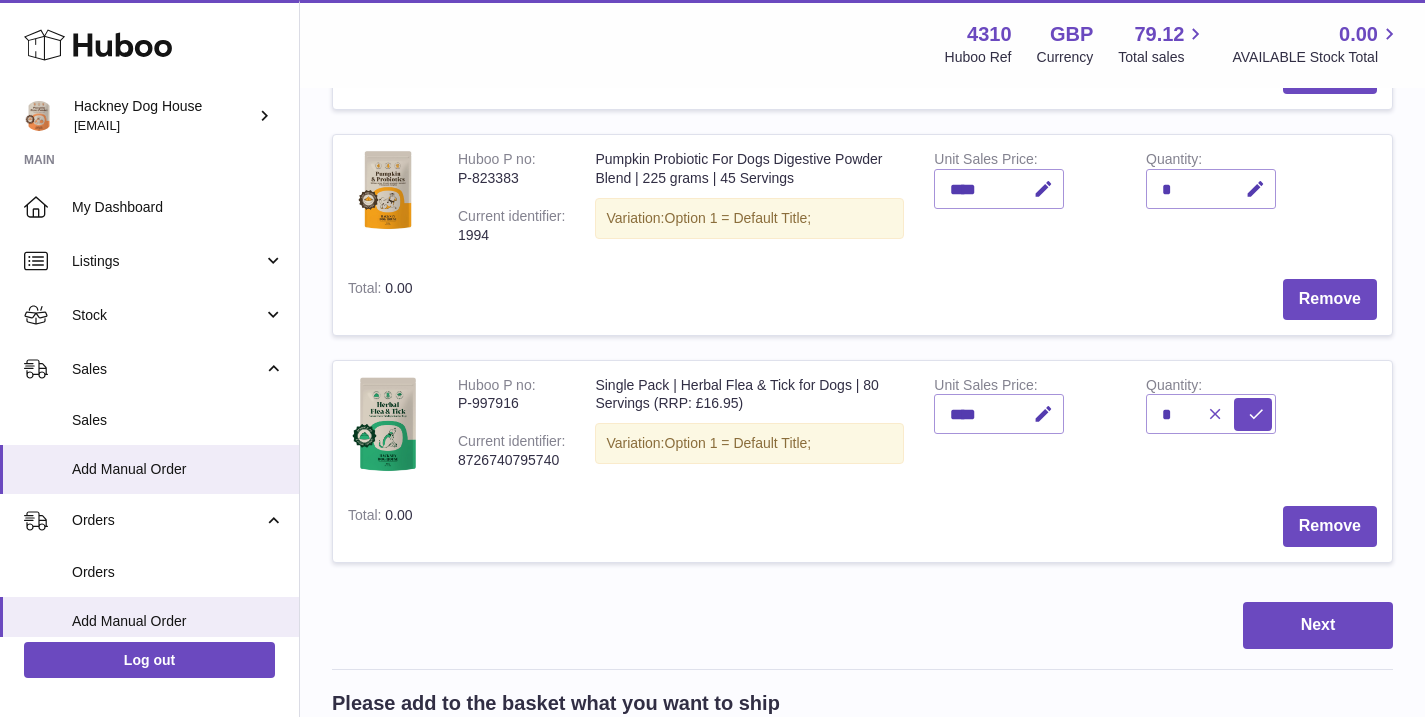 click at bounding box center (1212, 414) 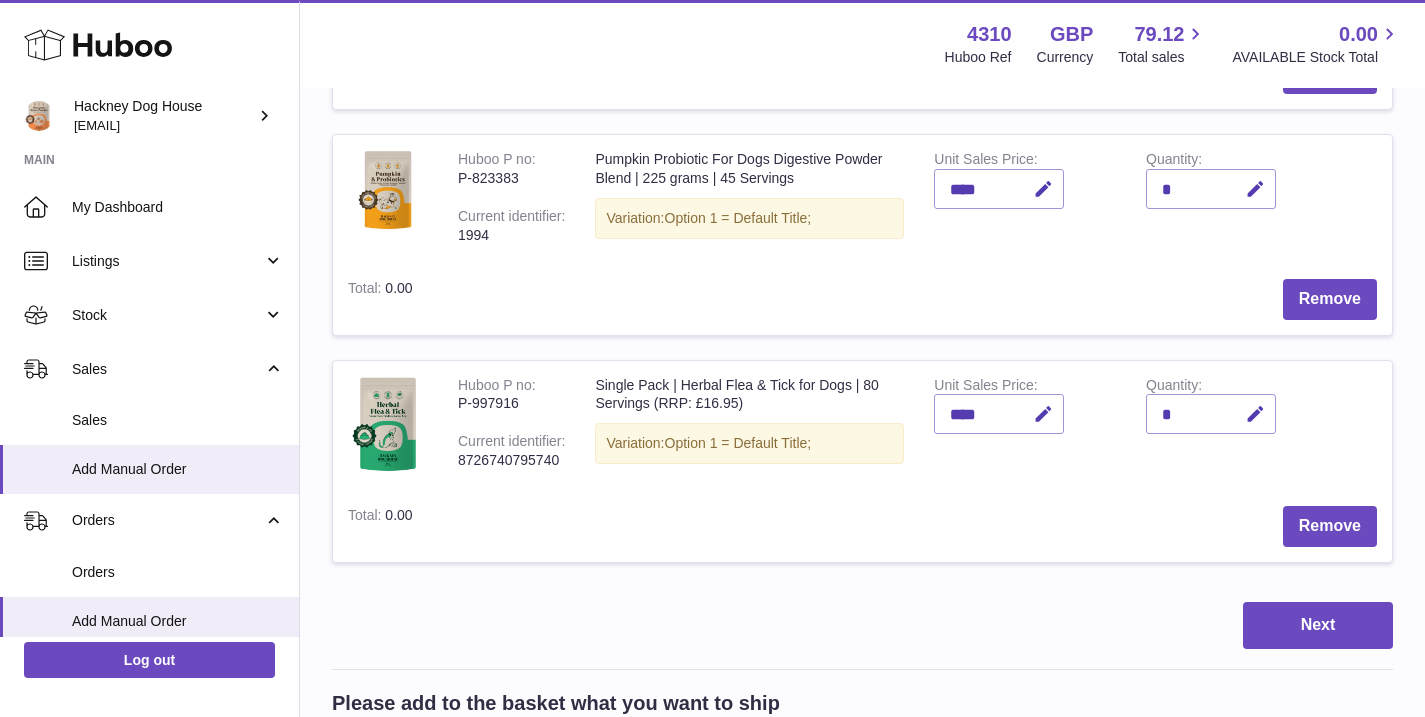 drag, startPoint x: 1200, startPoint y: 407, endPoint x: 1219, endPoint y: 412, distance: 19.646883 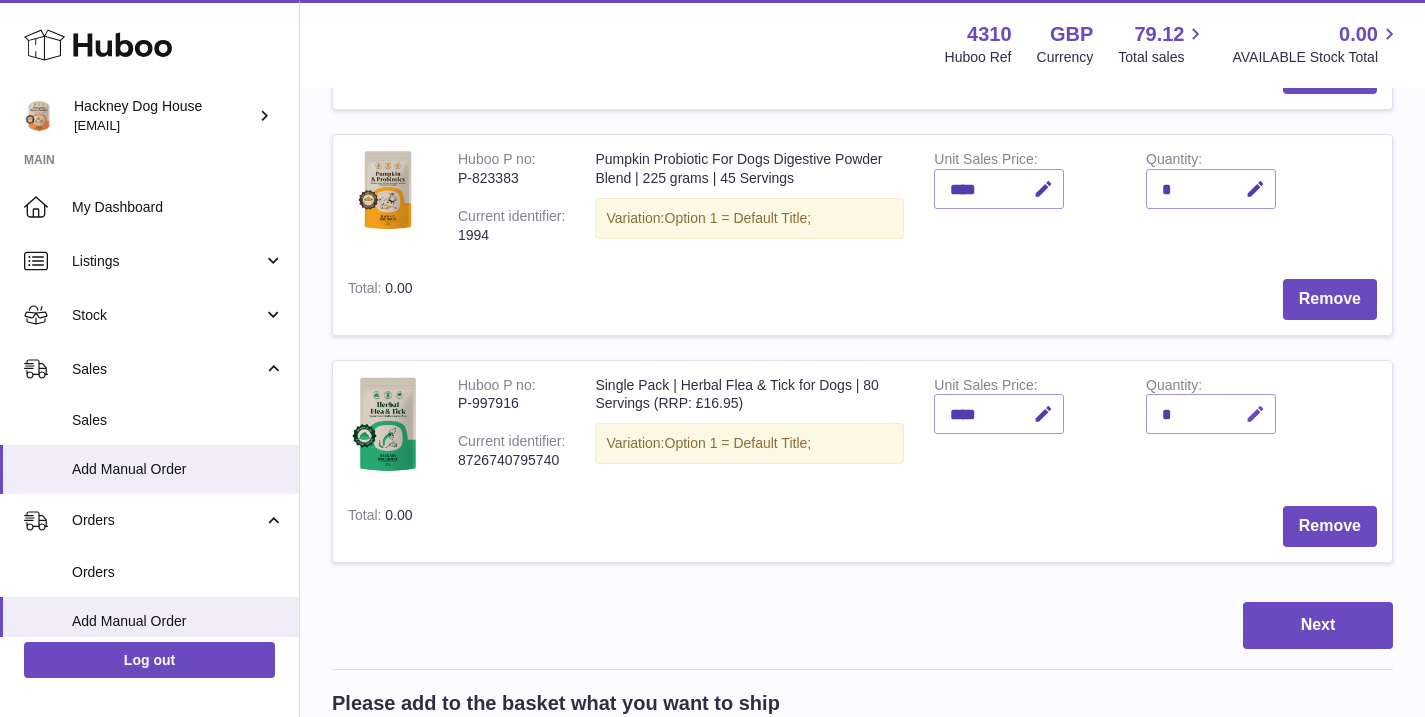 click at bounding box center [1255, 414] 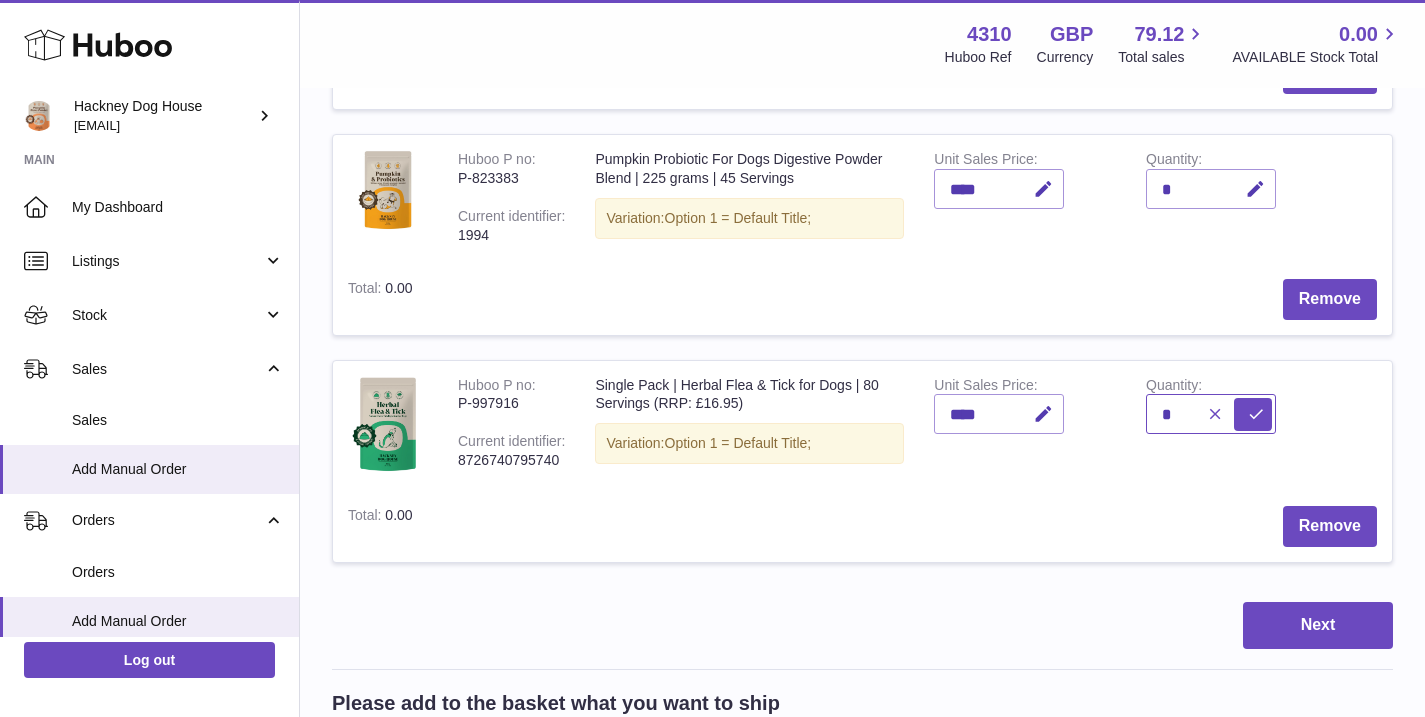 type on "*" 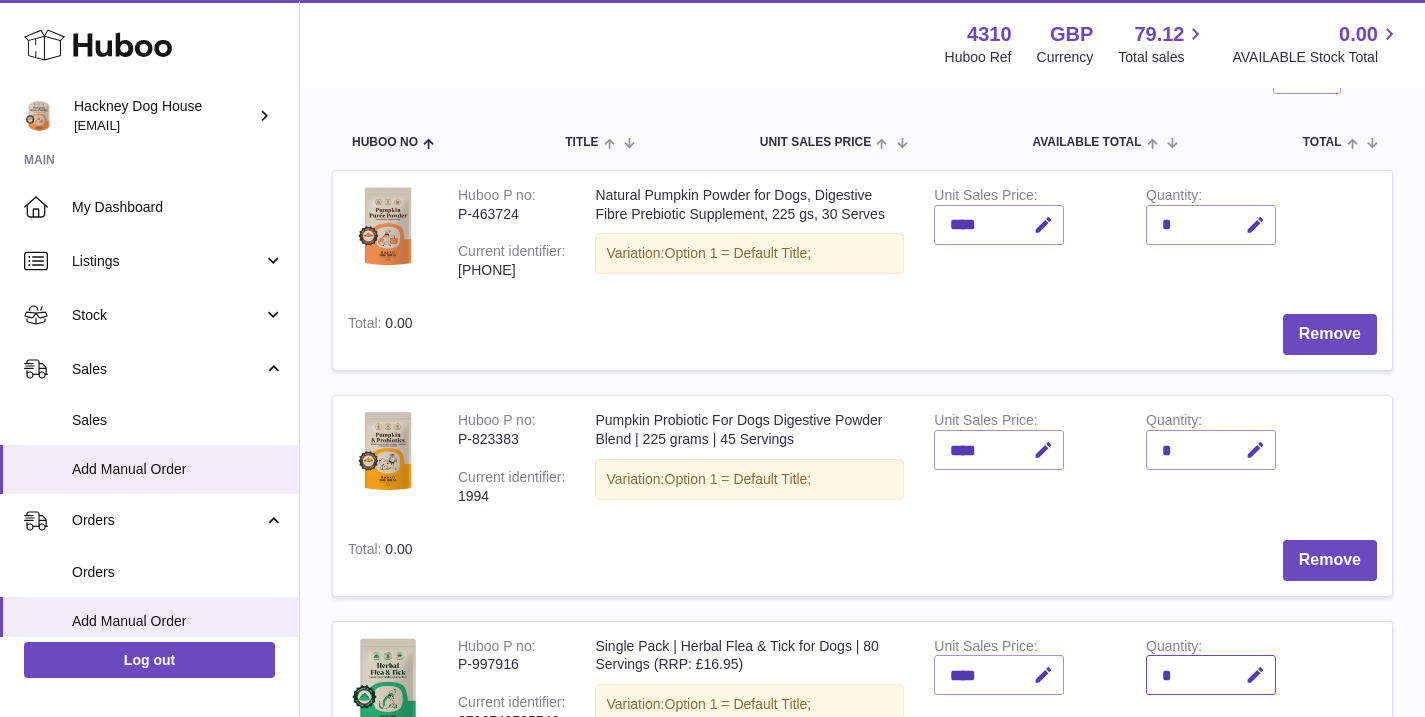 scroll, scrollTop: 107, scrollLeft: 0, axis: vertical 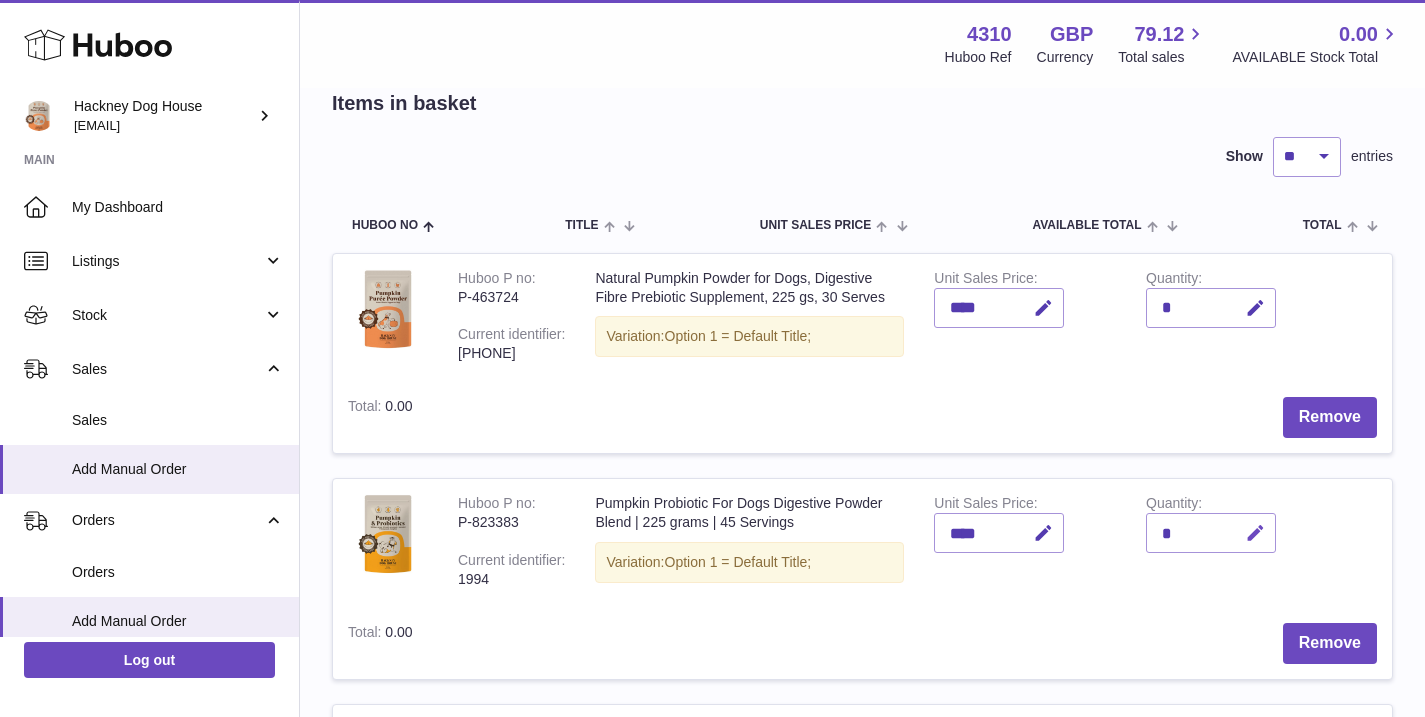 drag, startPoint x: 1213, startPoint y: 538, endPoint x: 1234, endPoint y: 537, distance: 21.023796 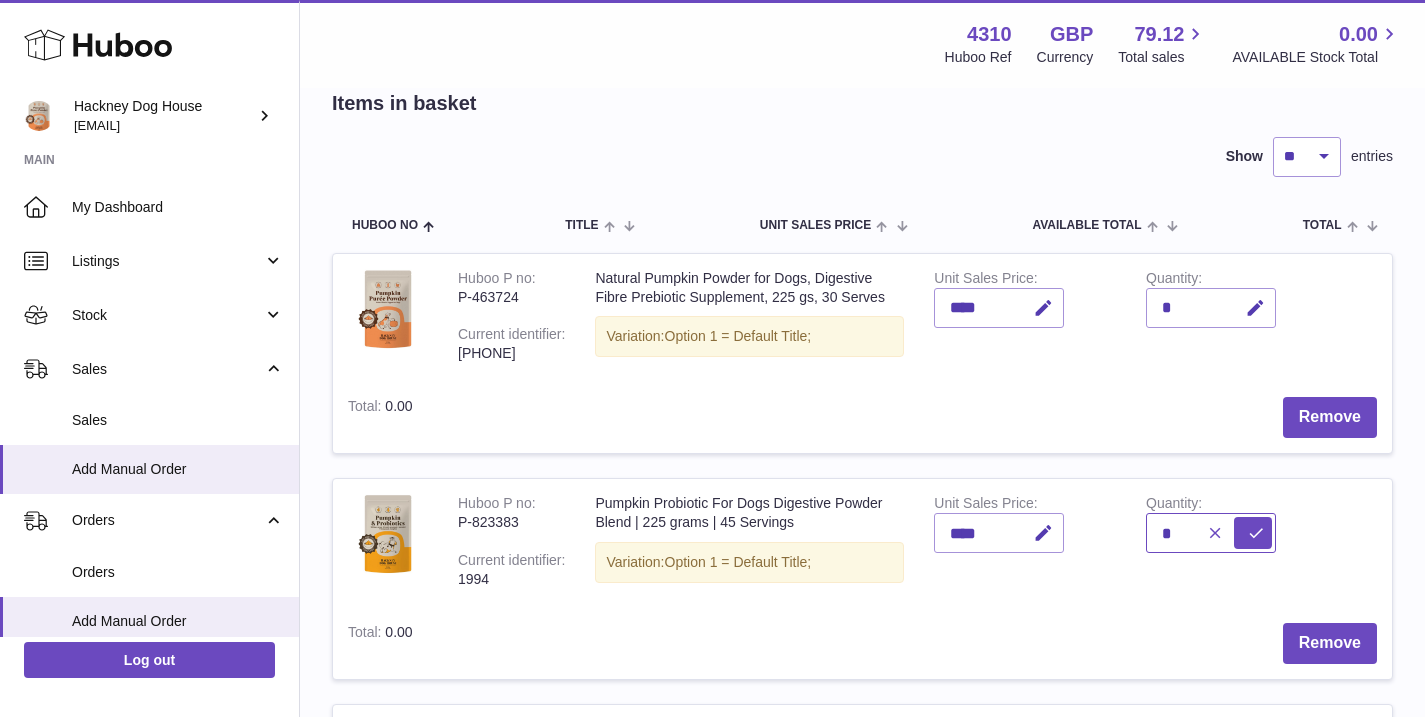 type on "*" 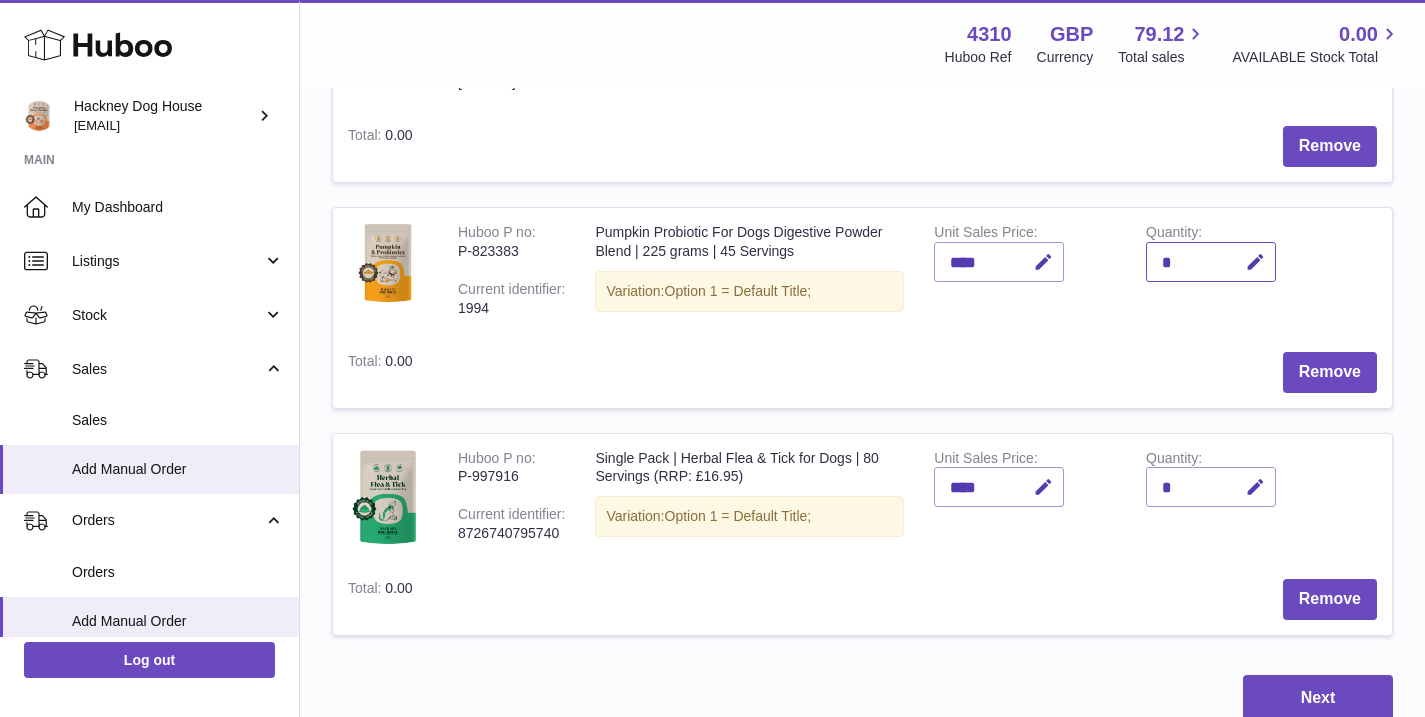 scroll, scrollTop: 404, scrollLeft: 0, axis: vertical 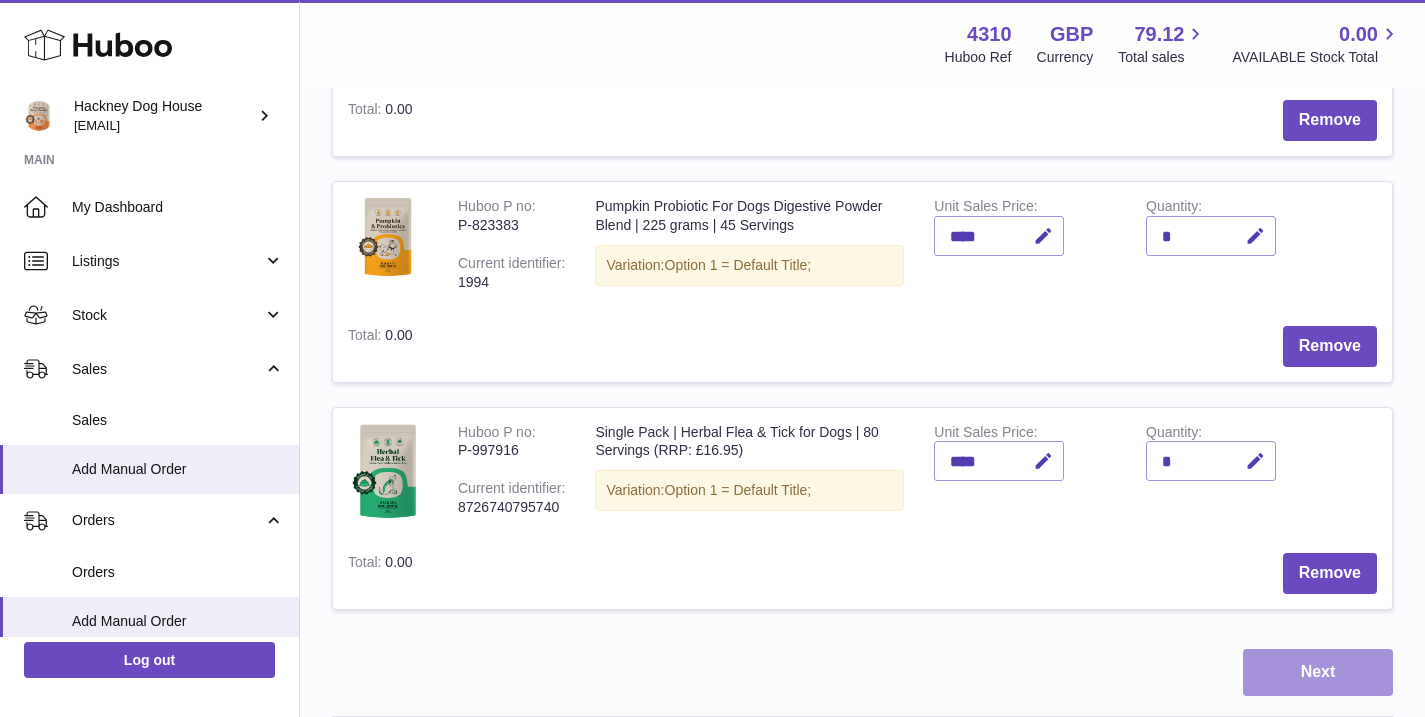 click on "Next" at bounding box center [1318, 672] 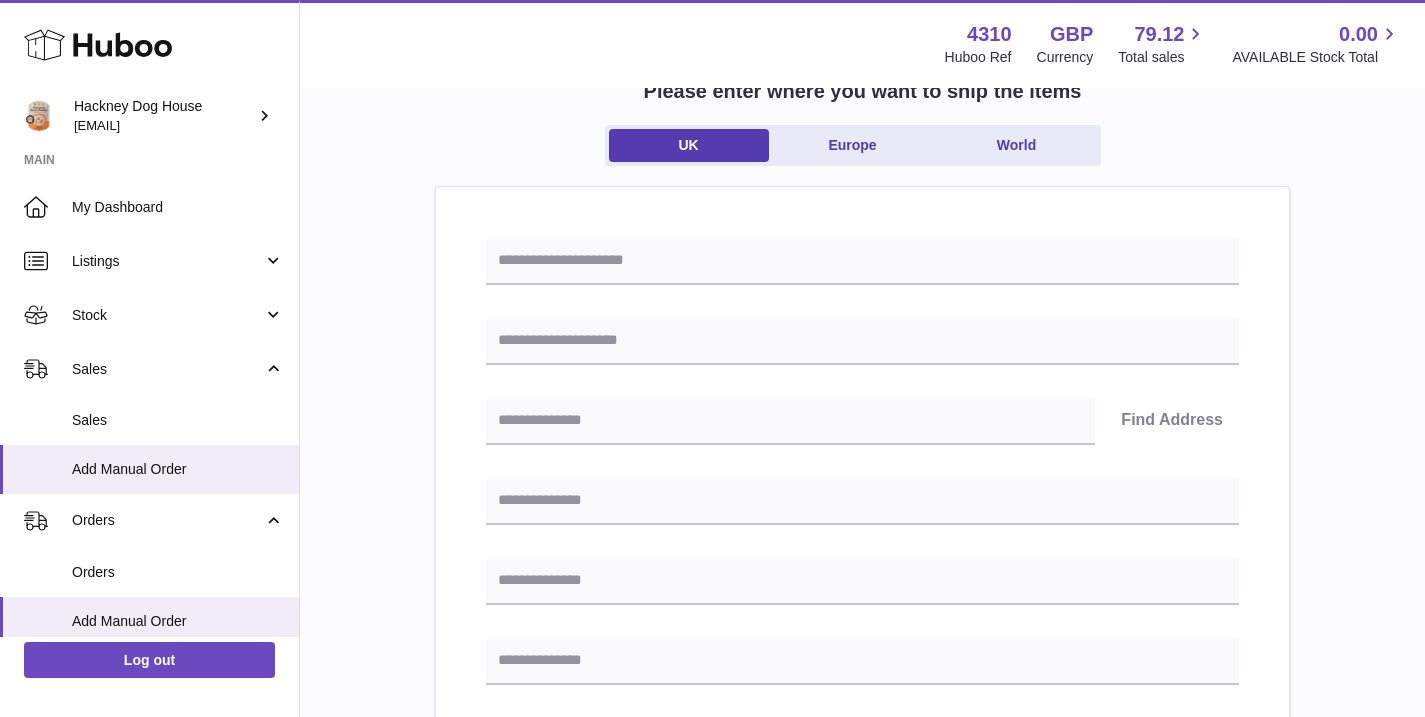 scroll, scrollTop: 195, scrollLeft: 0, axis: vertical 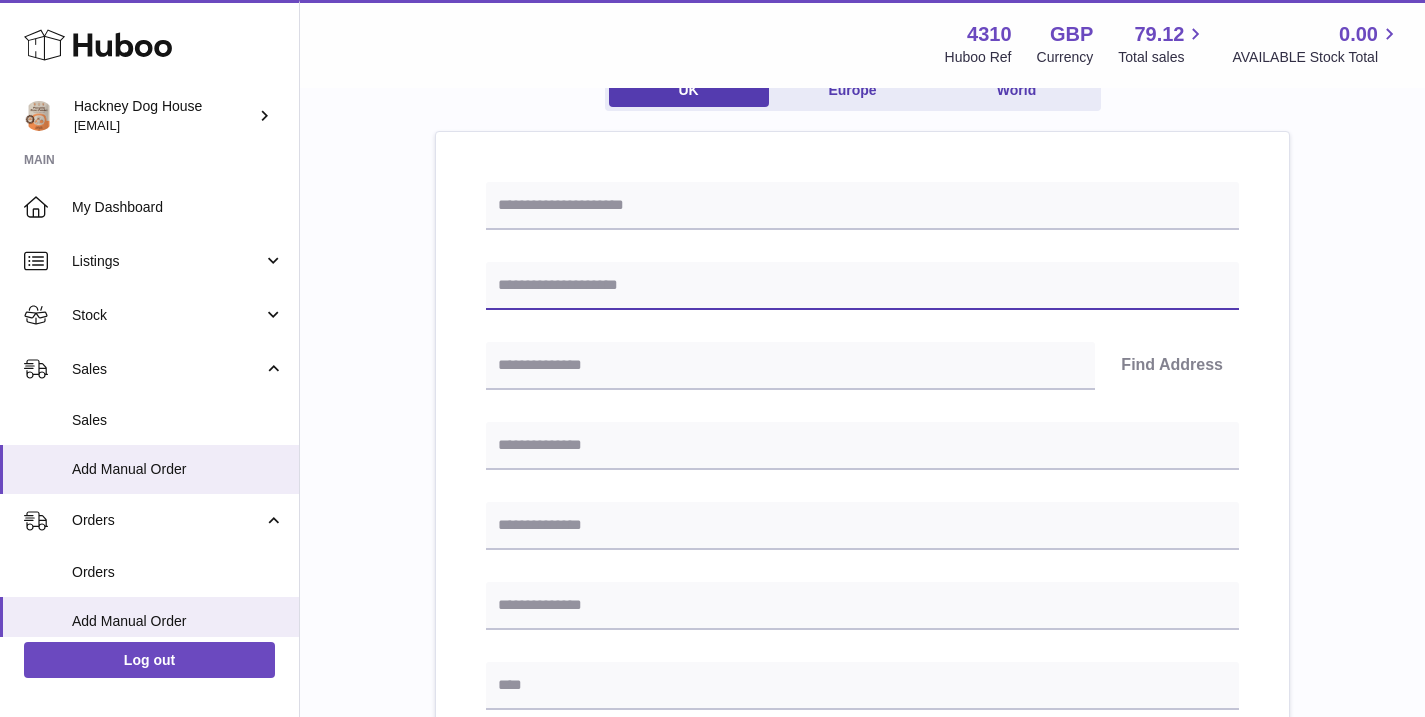 click at bounding box center [862, 286] 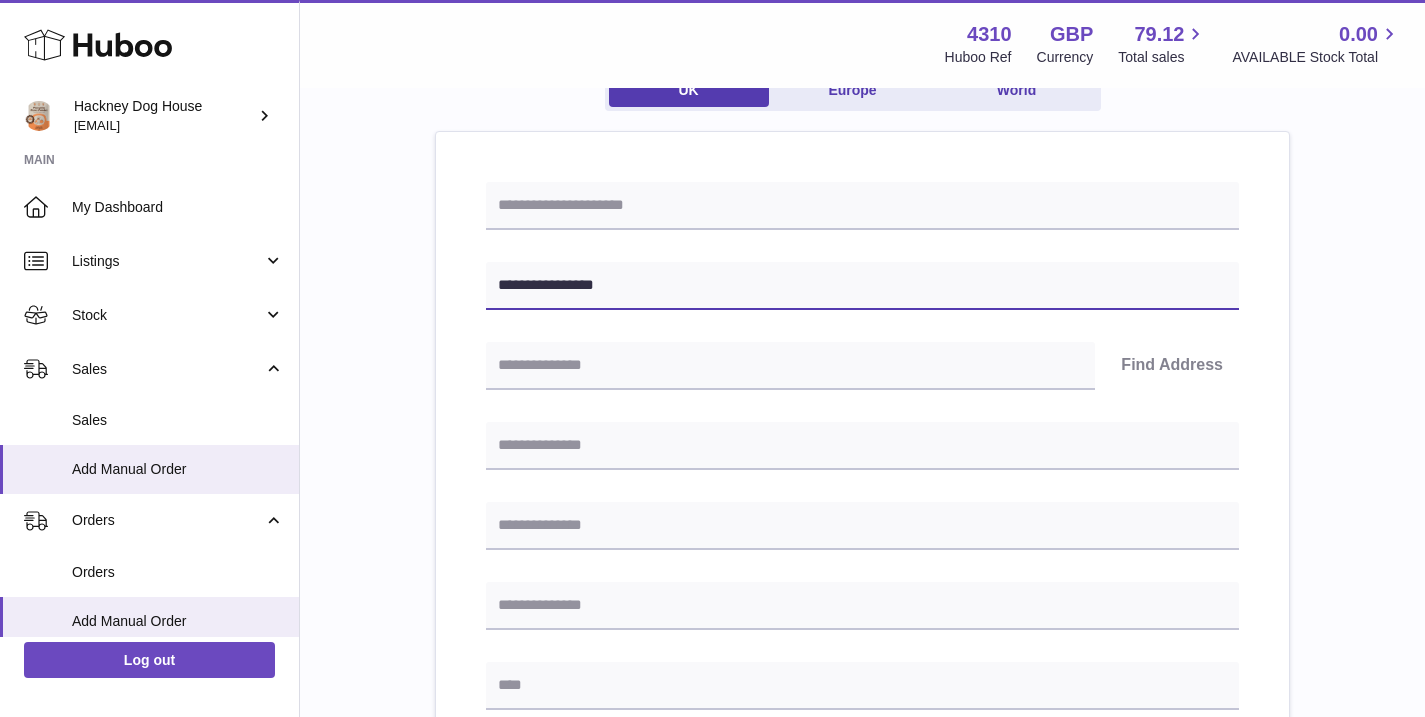 click on "**********" at bounding box center (862, 286) 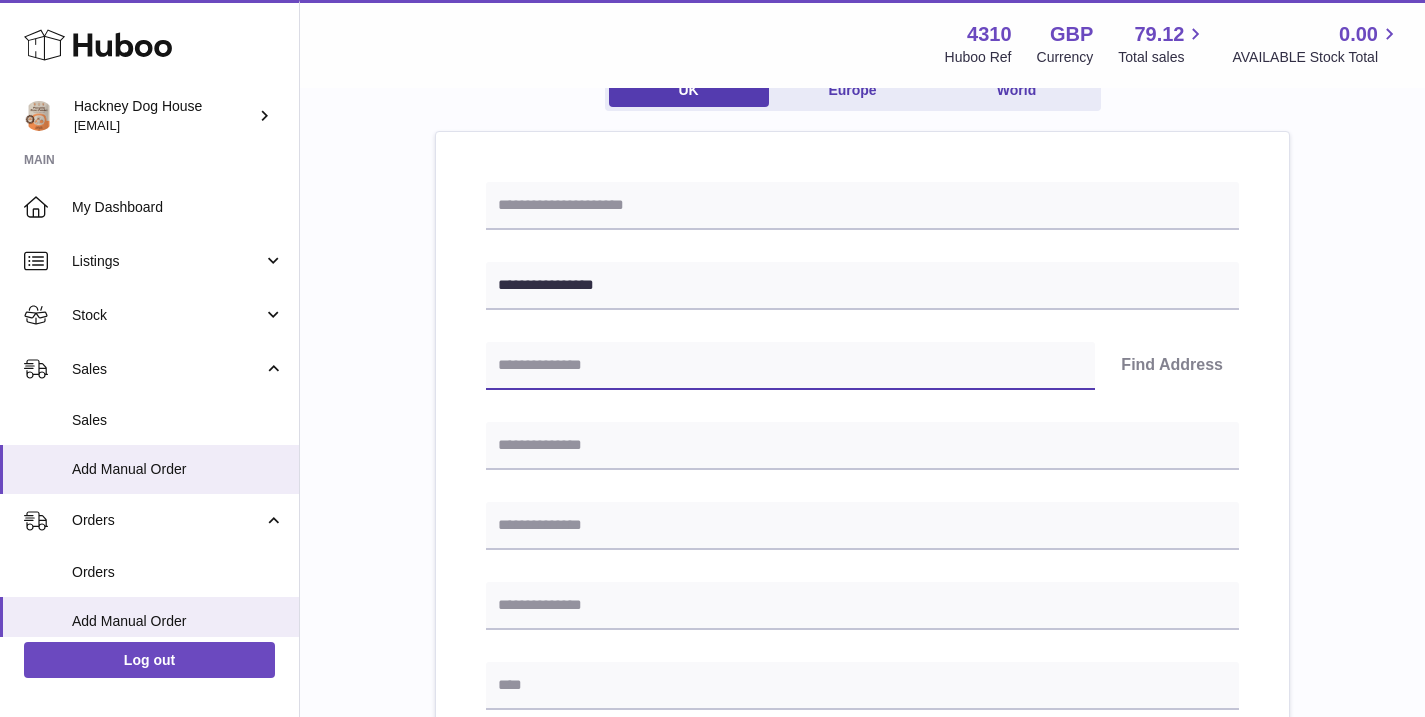 click at bounding box center [790, 366] 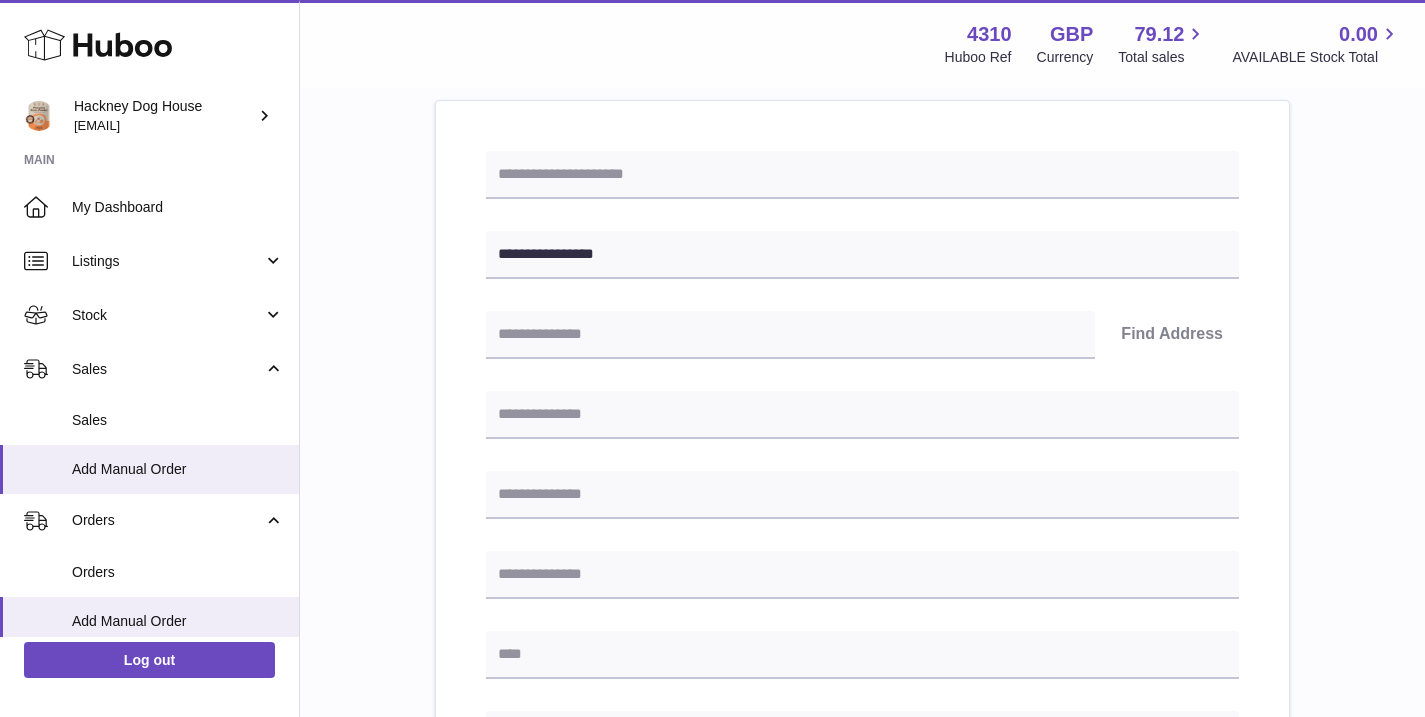 scroll, scrollTop: 227, scrollLeft: 0, axis: vertical 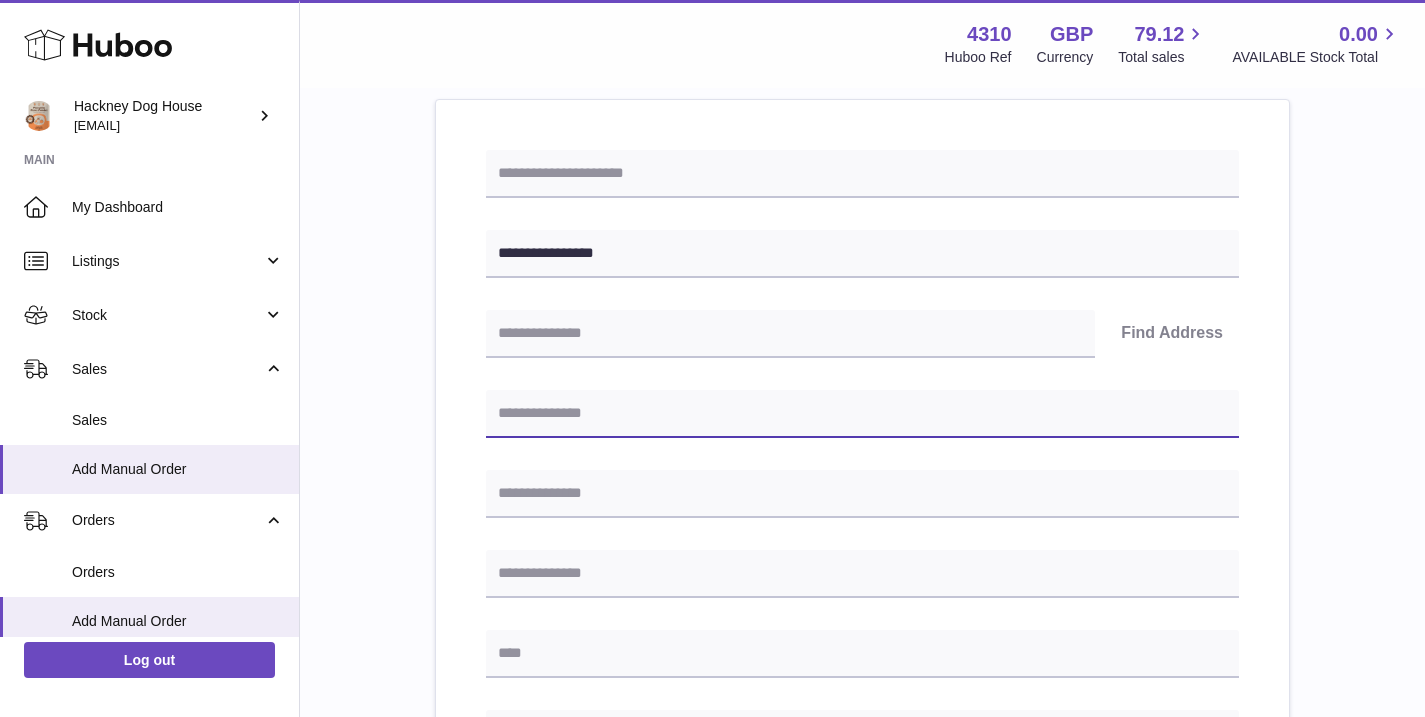 click at bounding box center [862, 414] 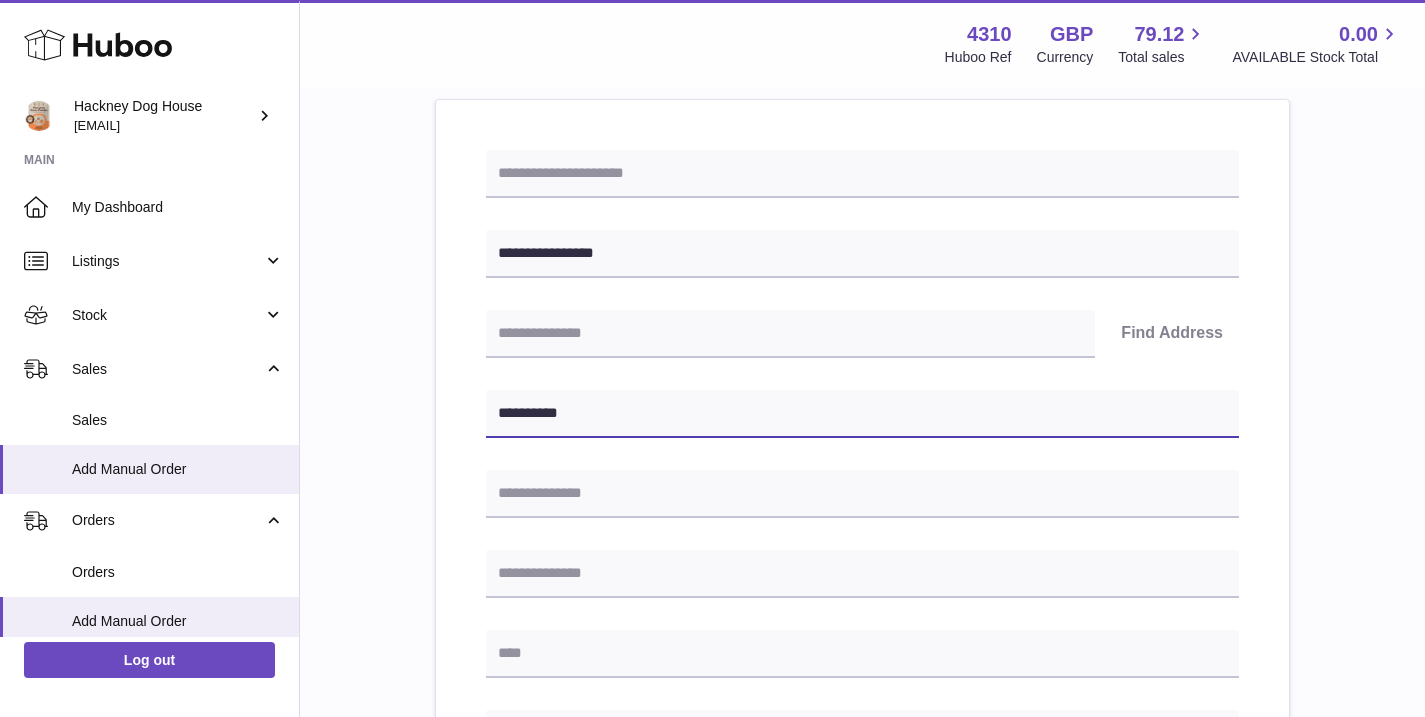 type on "**********" 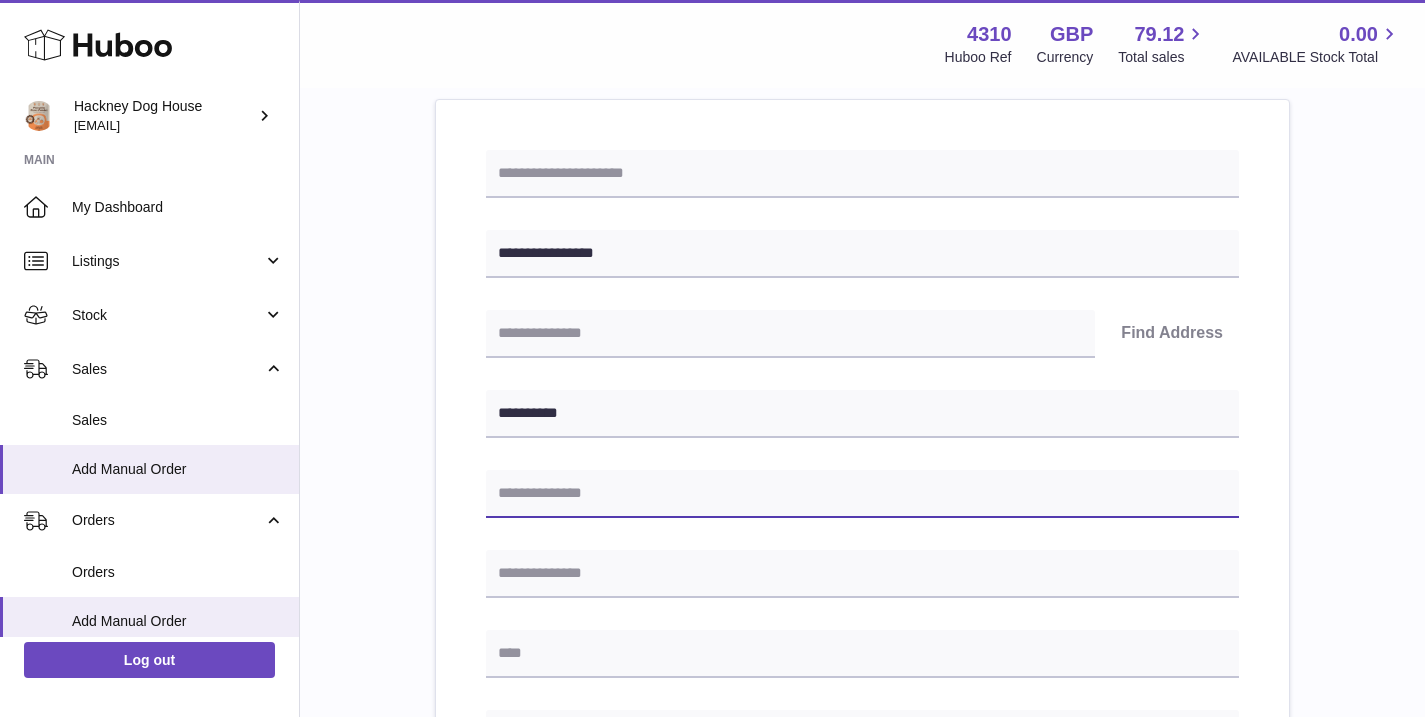 click at bounding box center [862, 494] 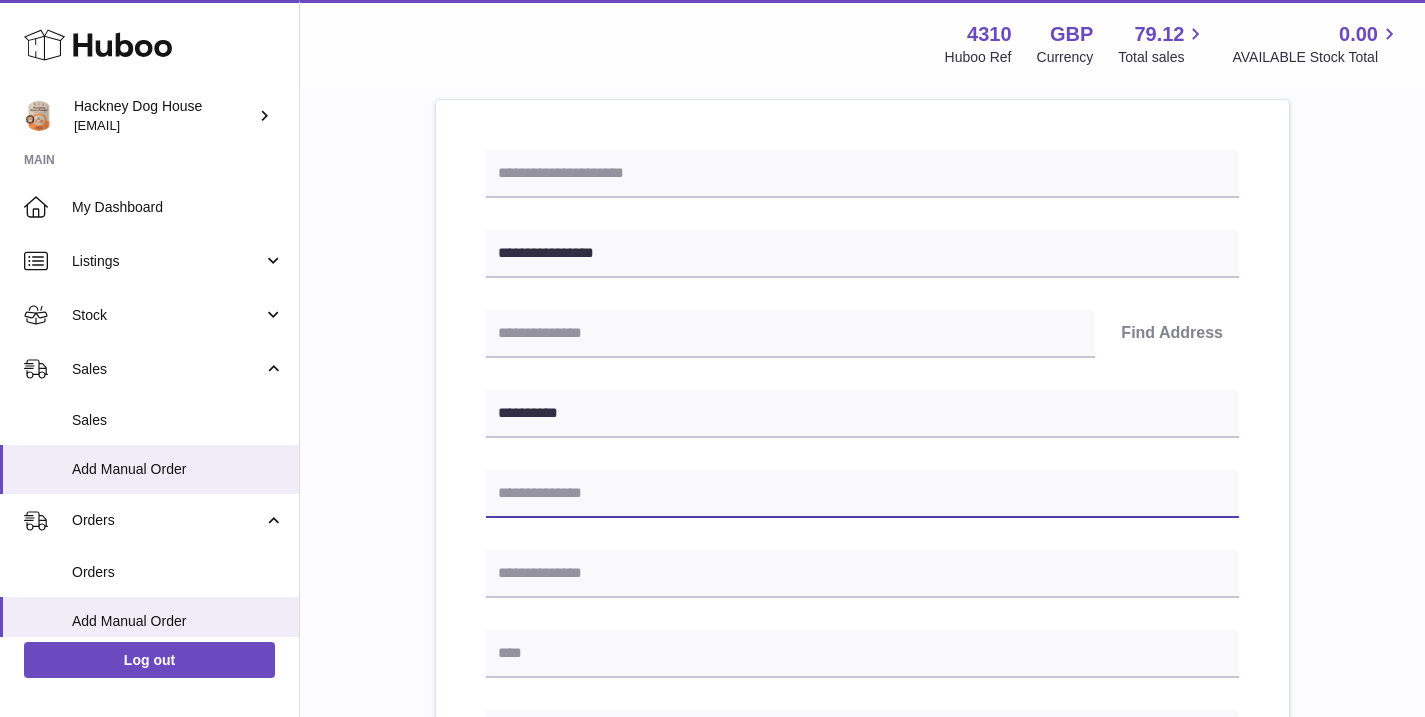 paste on "*********" 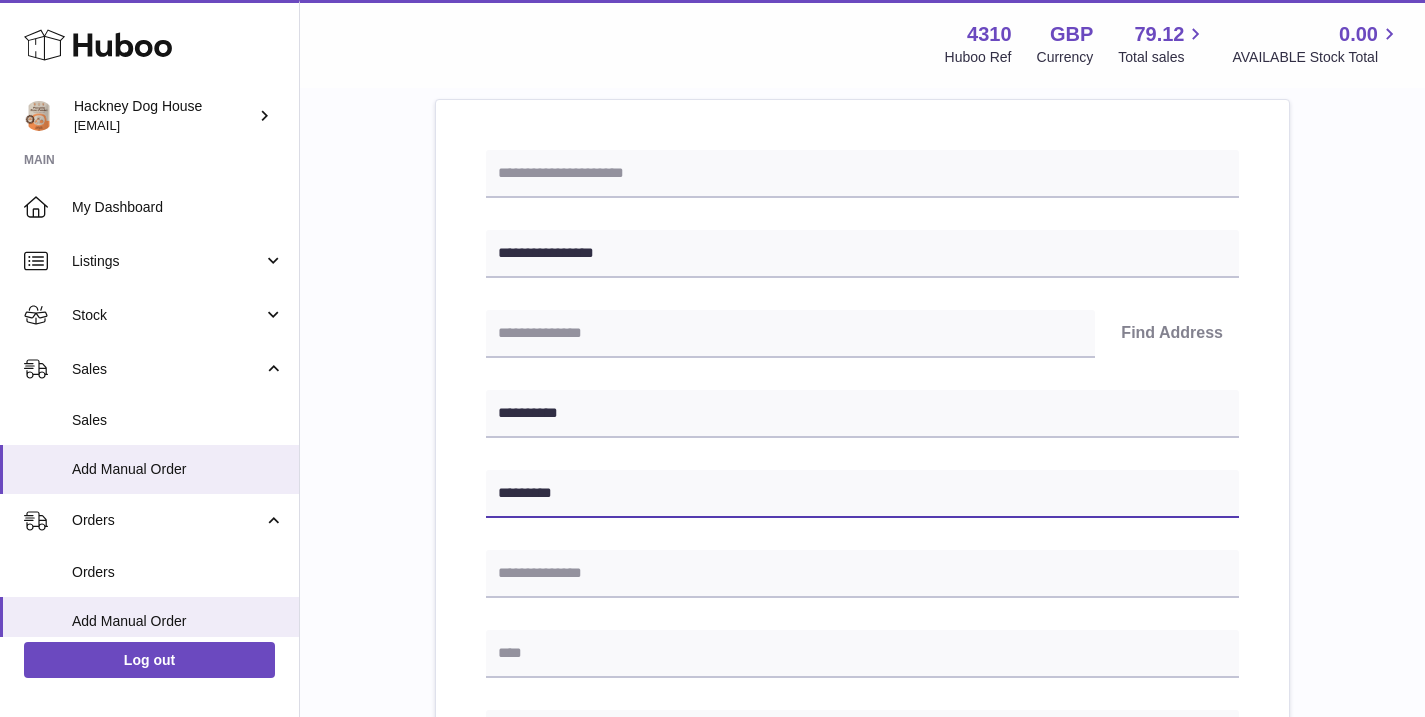 type on "*********" 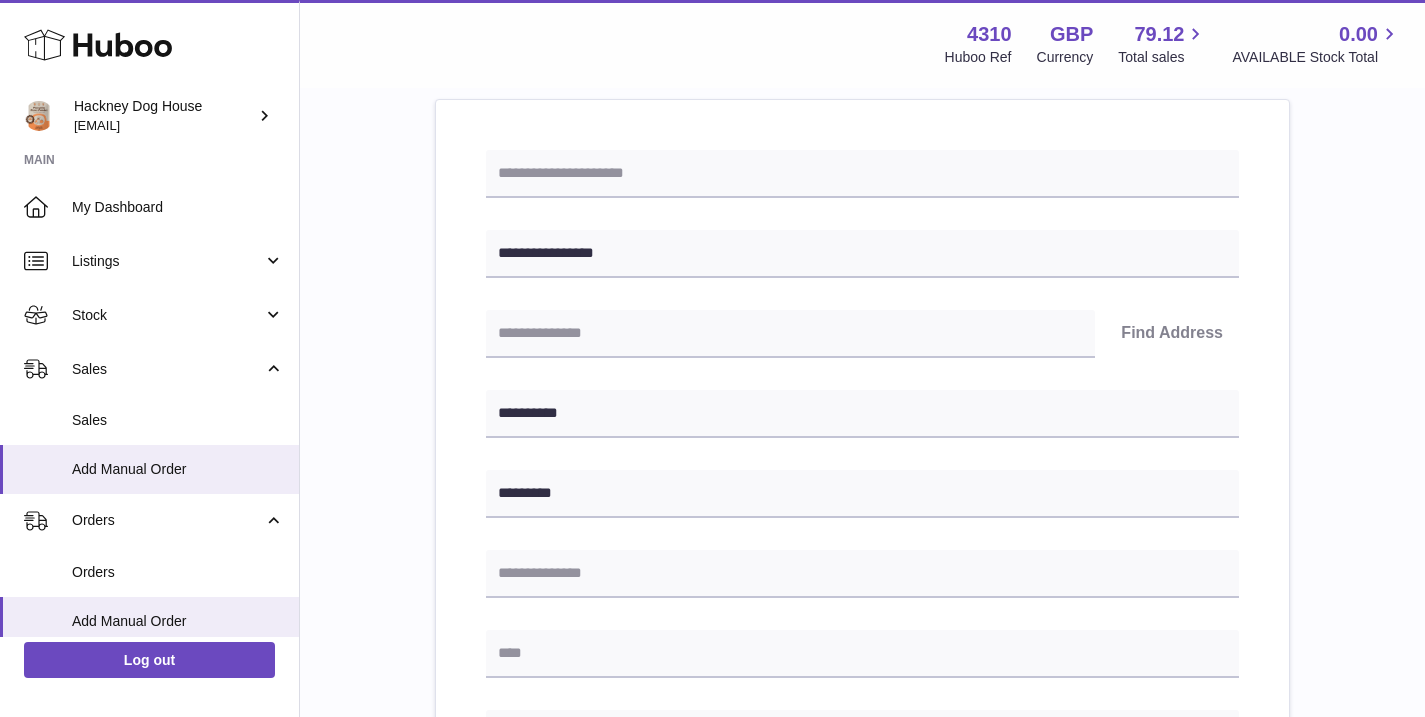 click at bounding box center [862, 654] 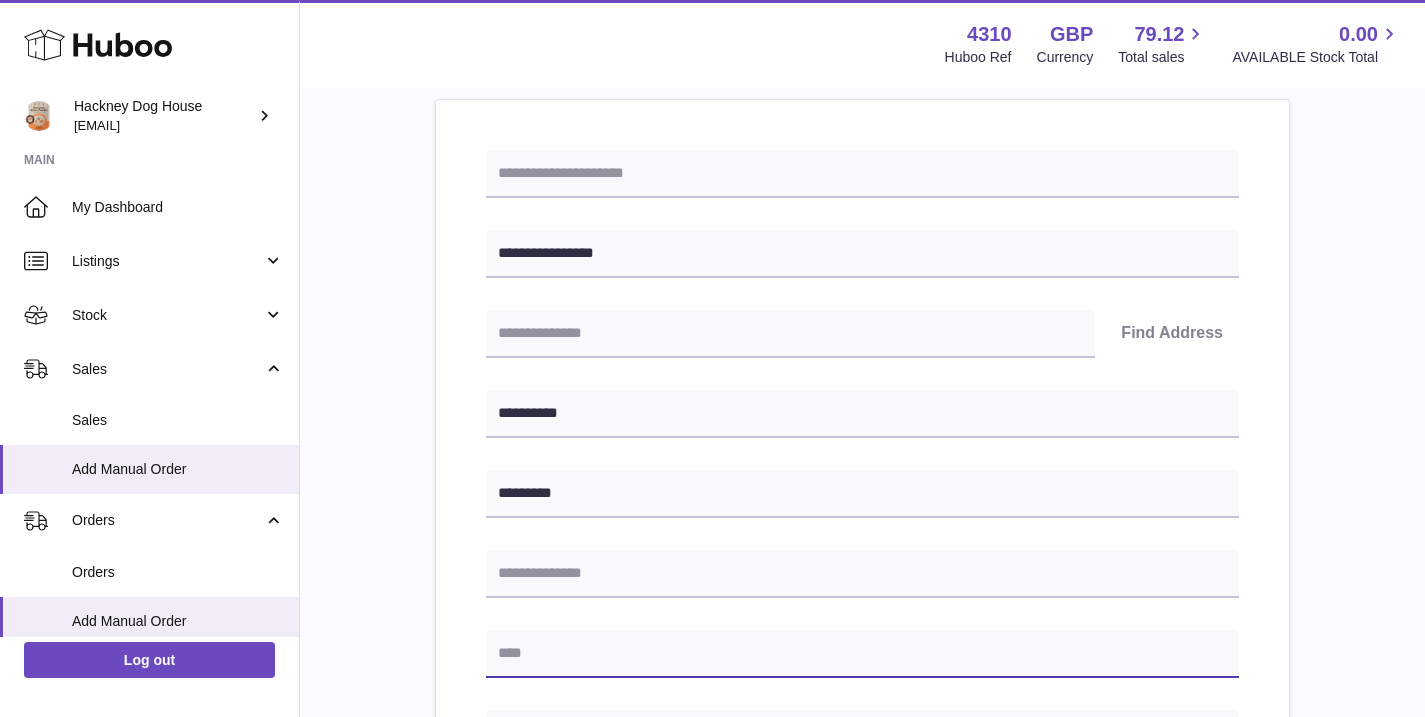 click at bounding box center [862, 654] 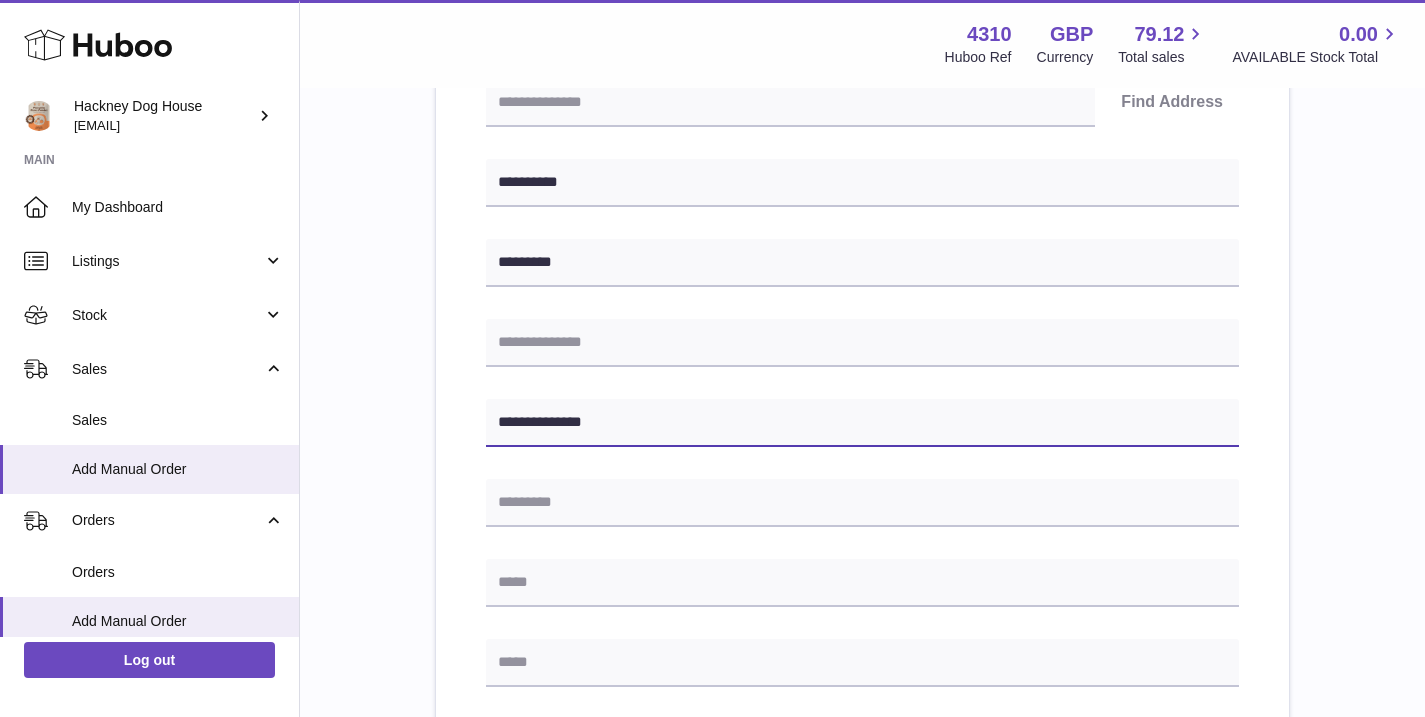 scroll, scrollTop: 484, scrollLeft: 0, axis: vertical 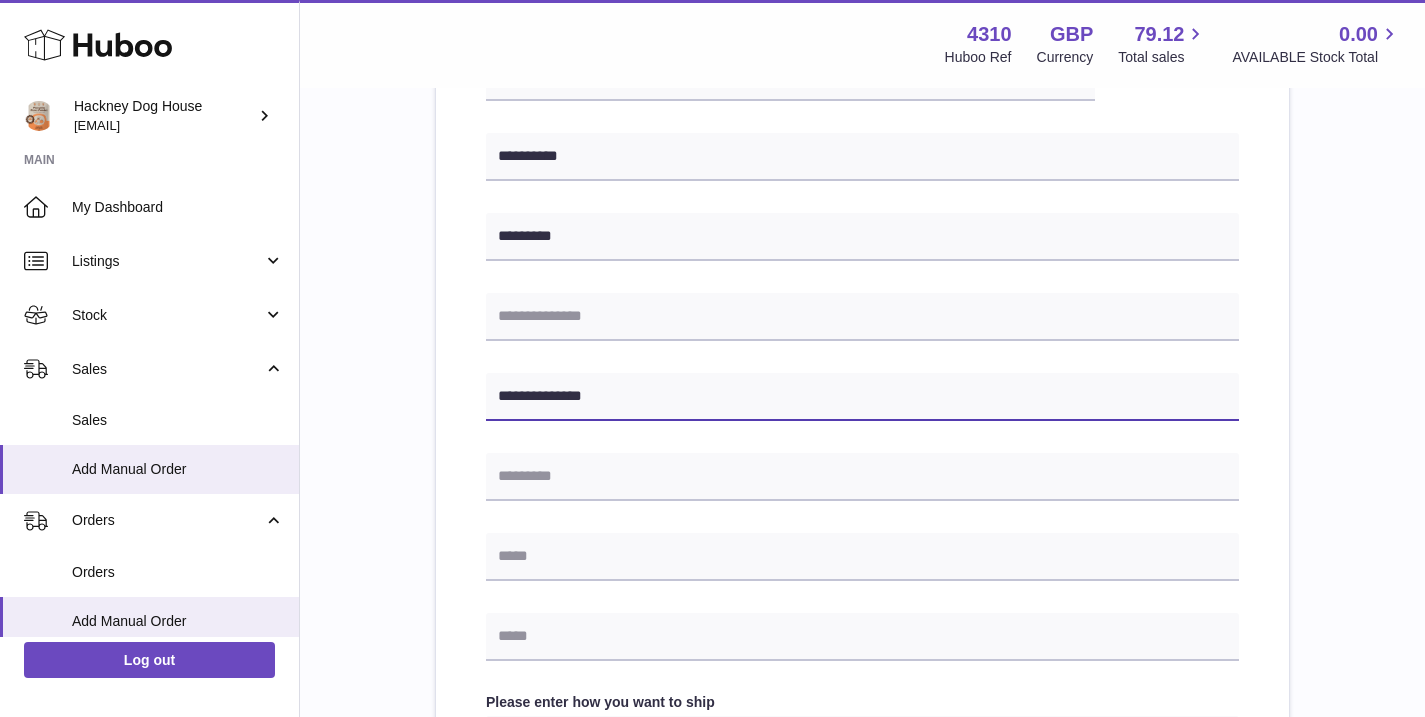 type on "**********" 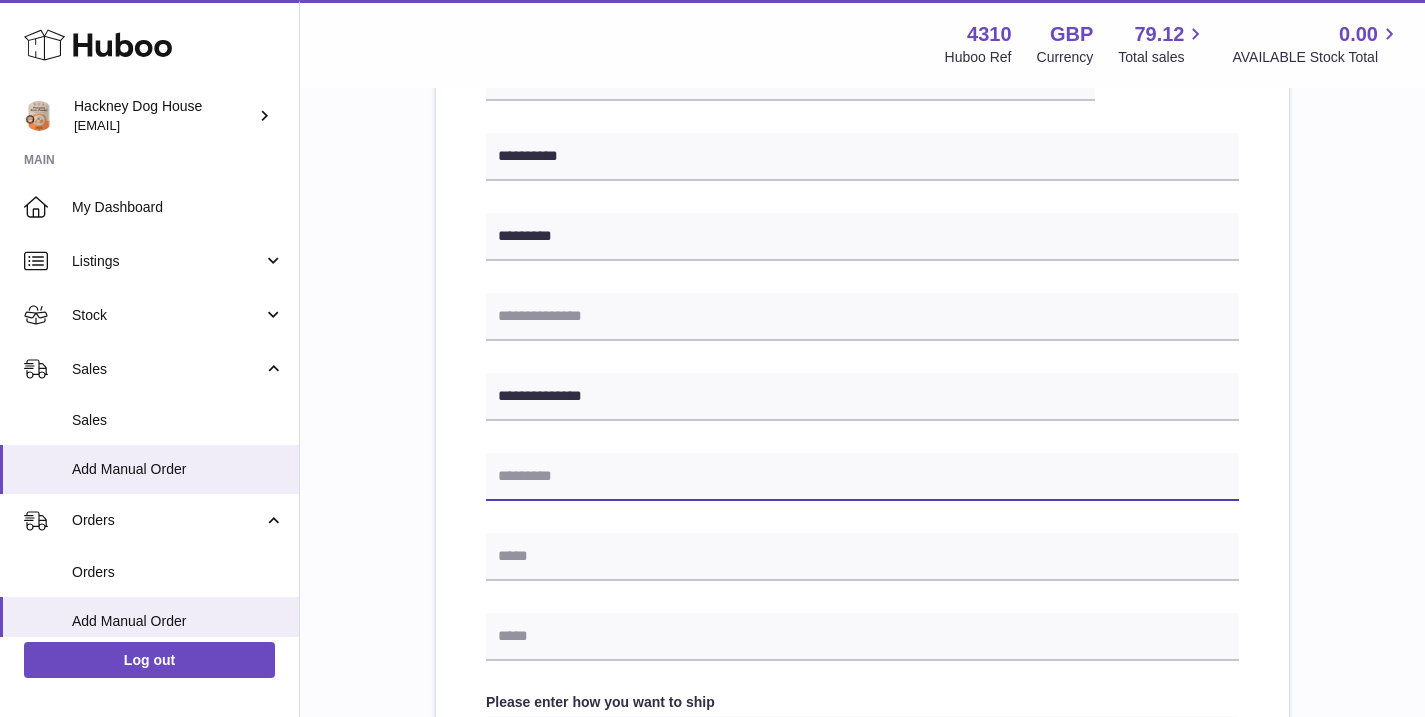 click at bounding box center [862, 477] 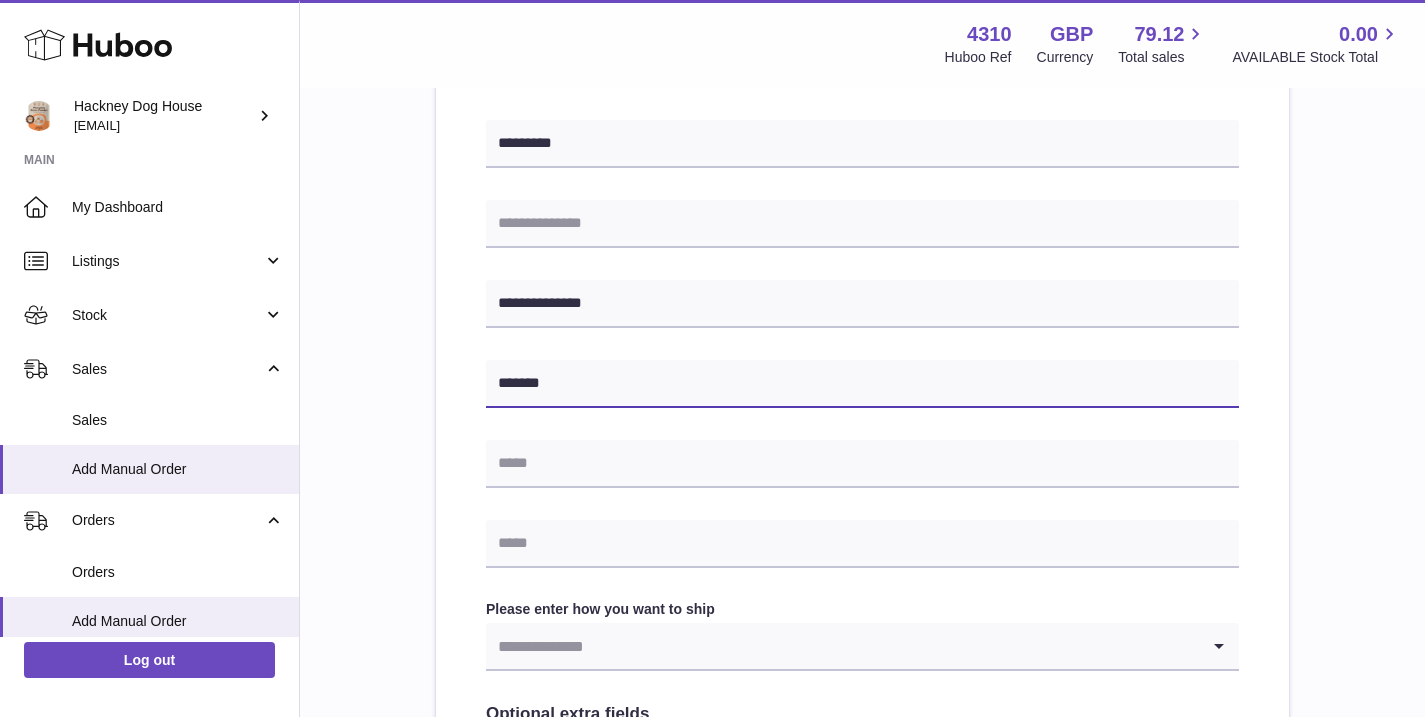scroll, scrollTop: 612, scrollLeft: 0, axis: vertical 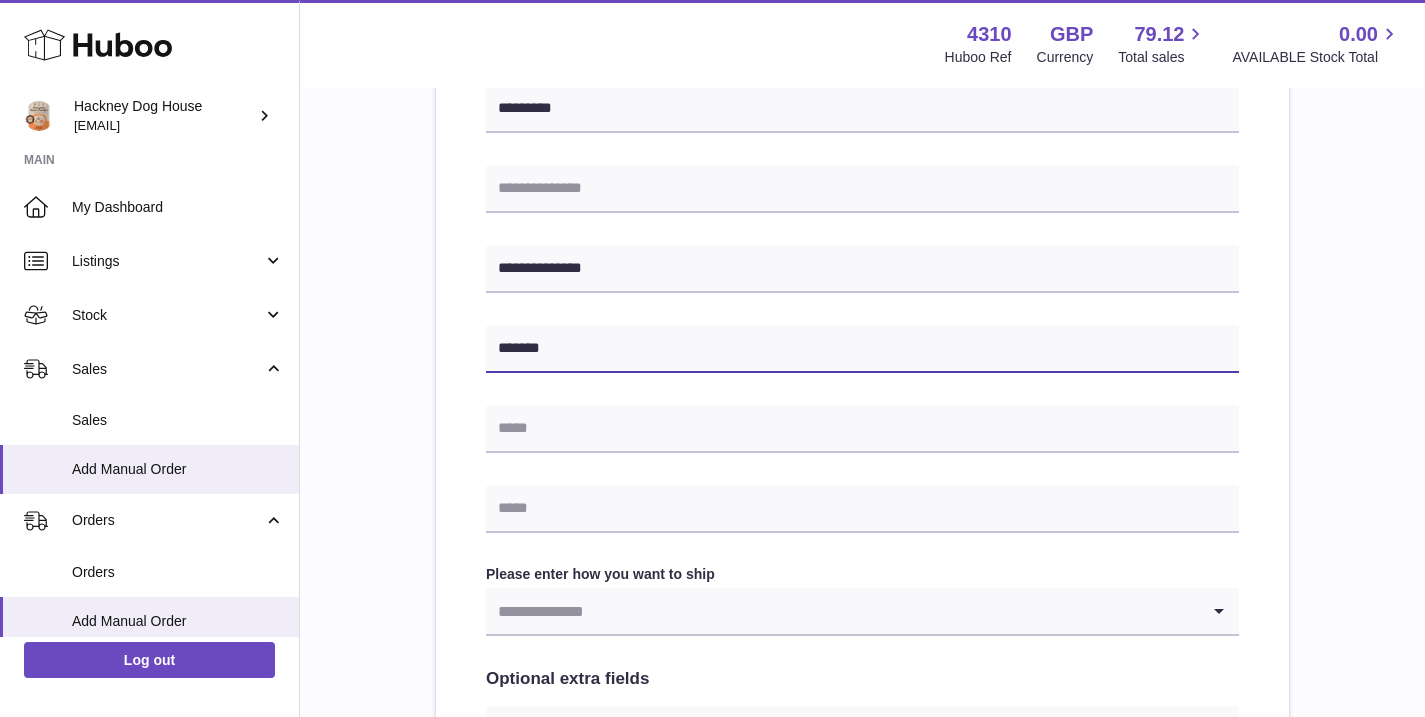 type on "*******" 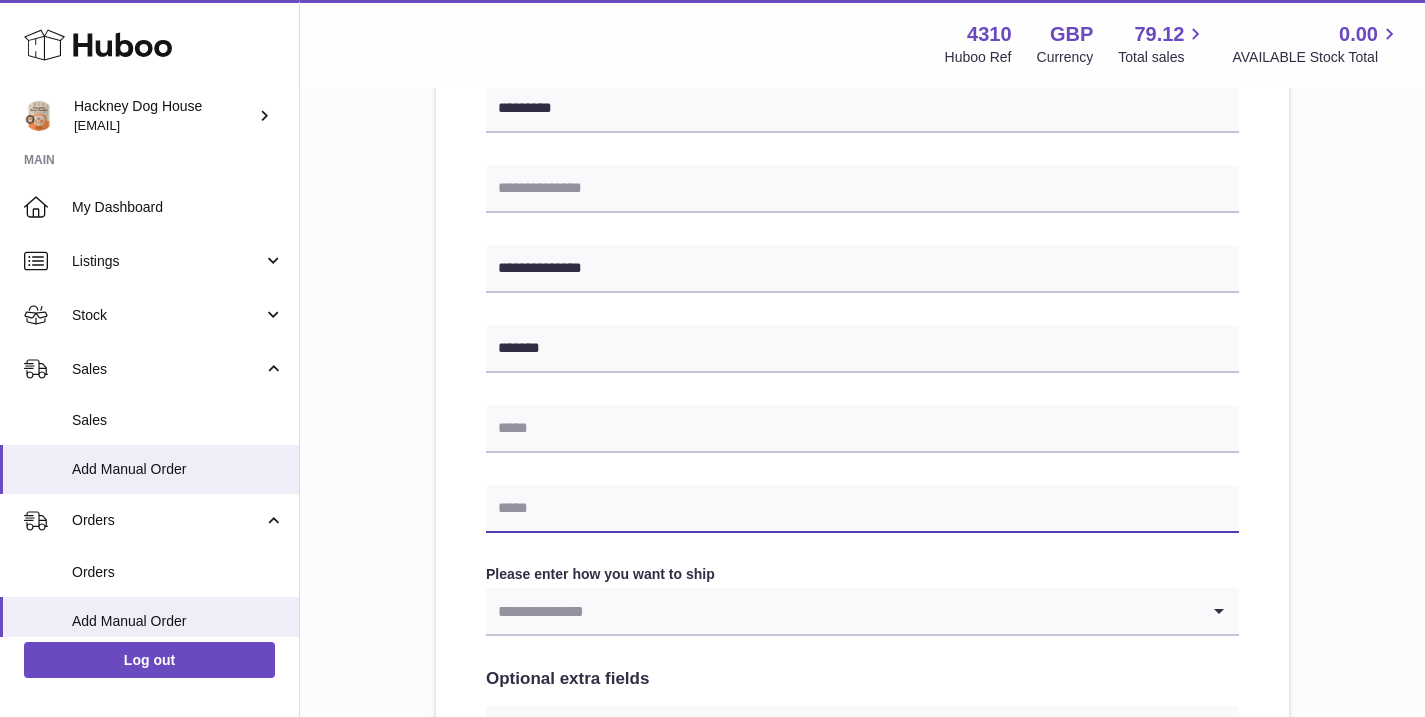click at bounding box center [862, 509] 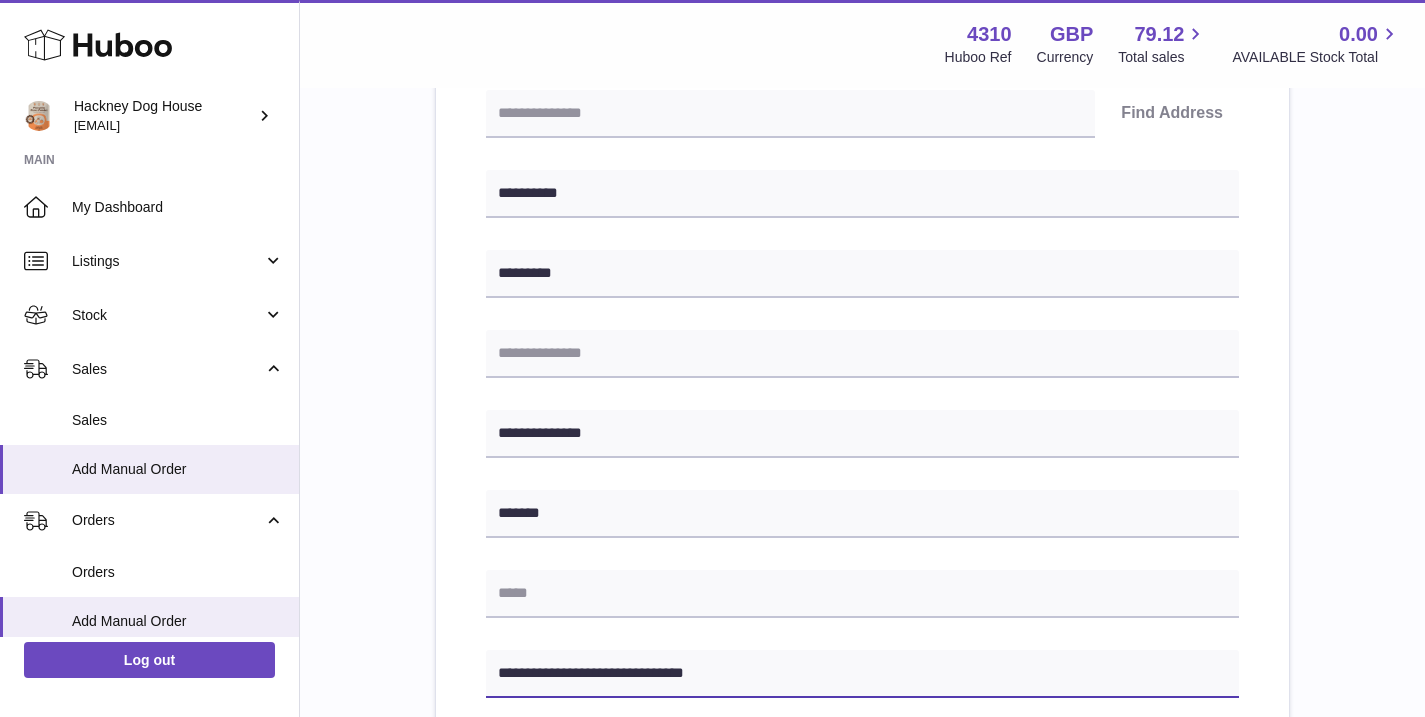 scroll, scrollTop: 408, scrollLeft: 0, axis: vertical 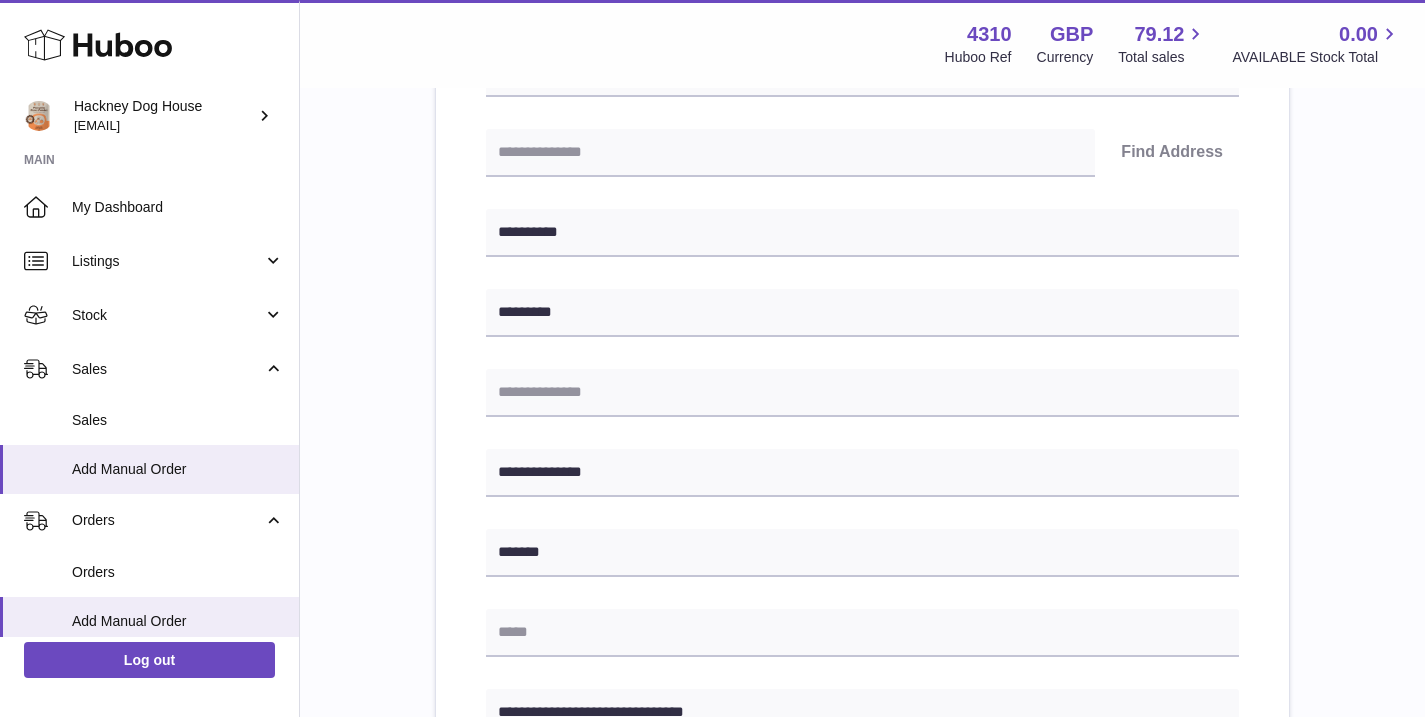 type on "**********" 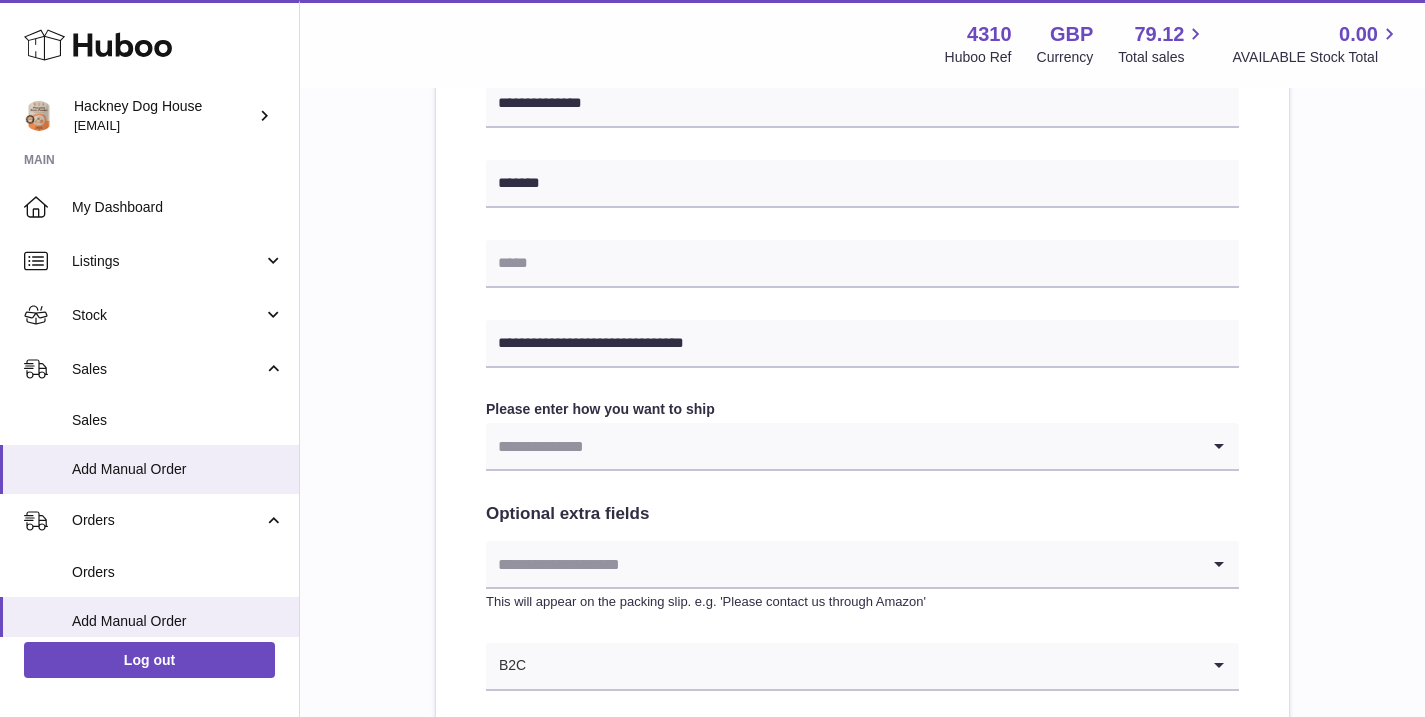 scroll, scrollTop: 779, scrollLeft: 0, axis: vertical 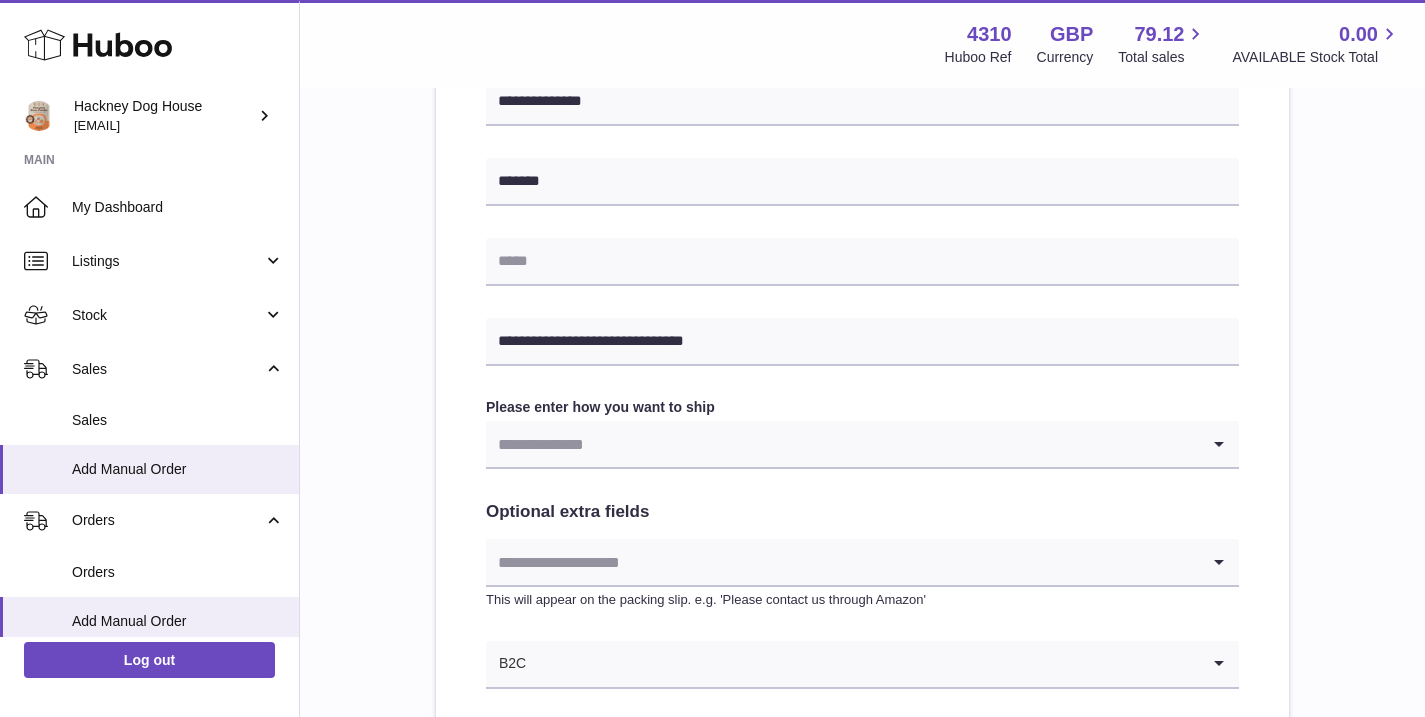 click at bounding box center (842, 444) 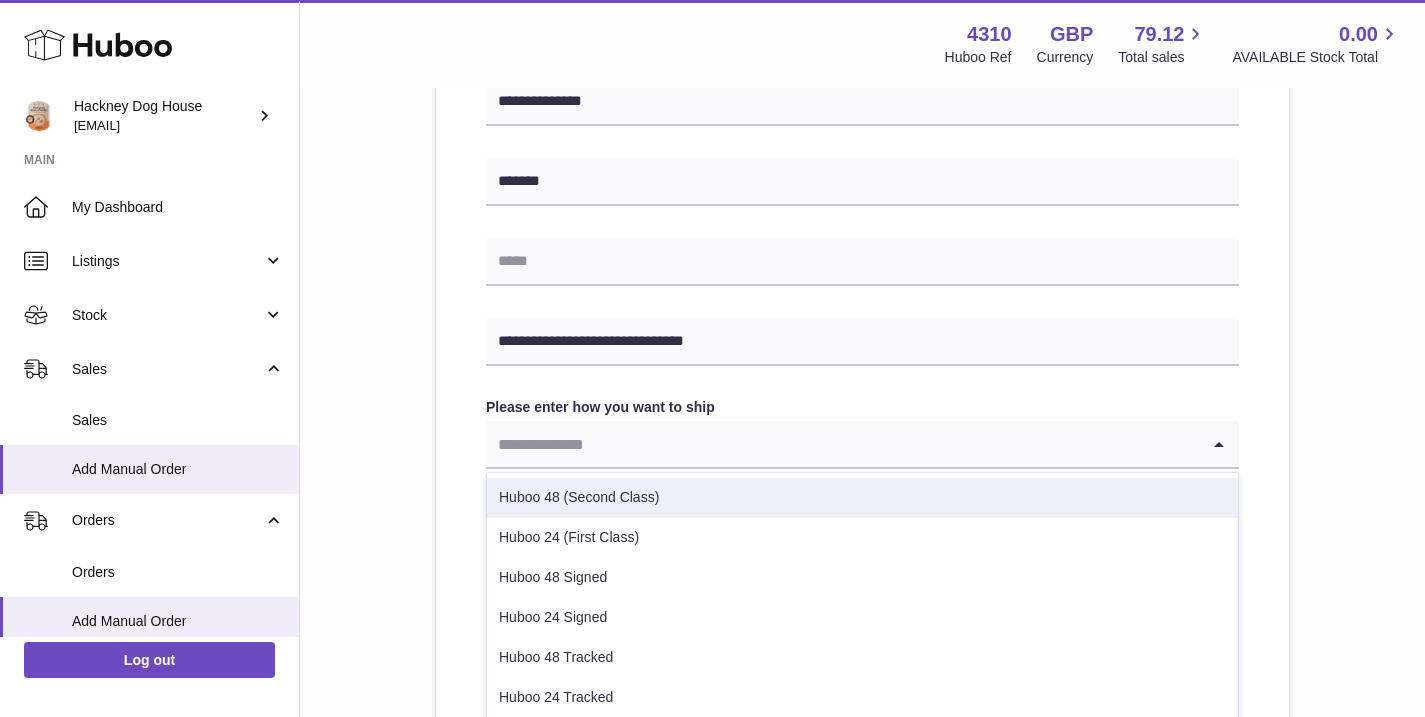 click on "Huboo 48 (Second Class)" at bounding box center [862, 498] 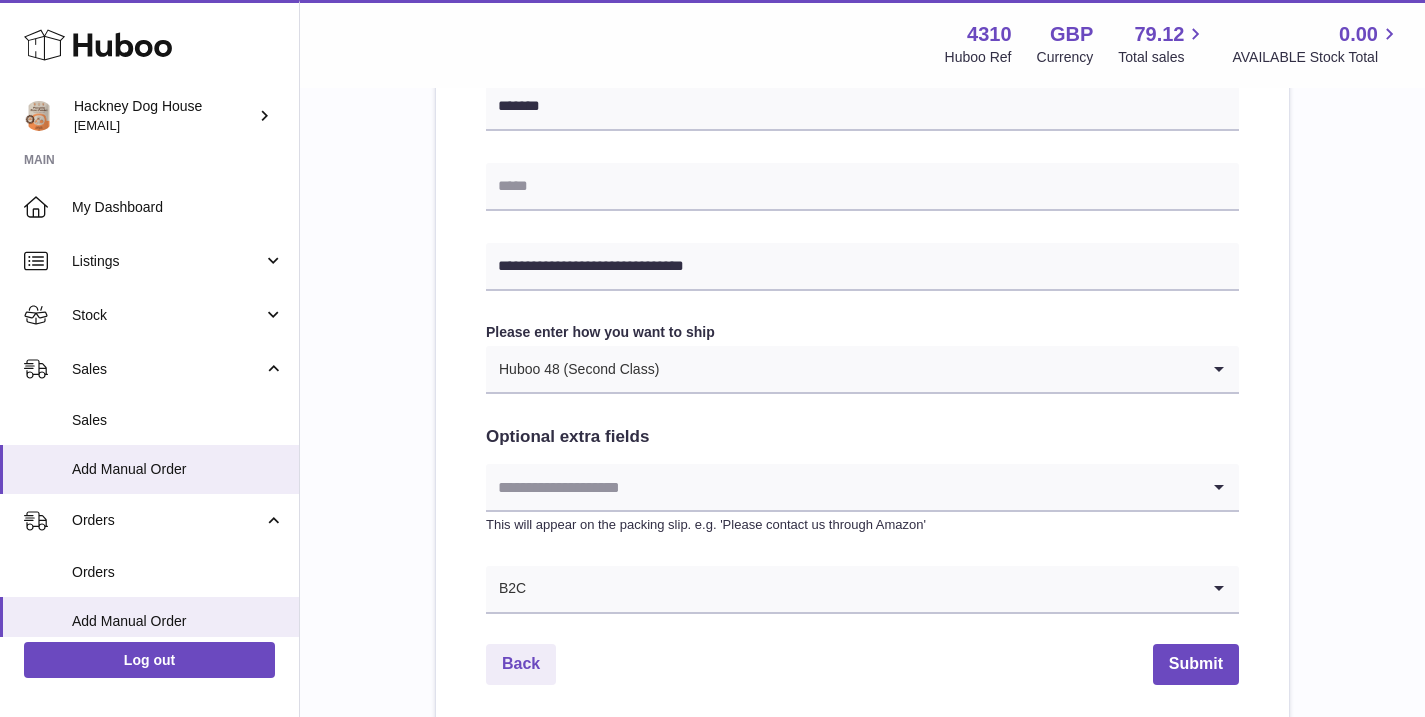 scroll, scrollTop: 988, scrollLeft: 0, axis: vertical 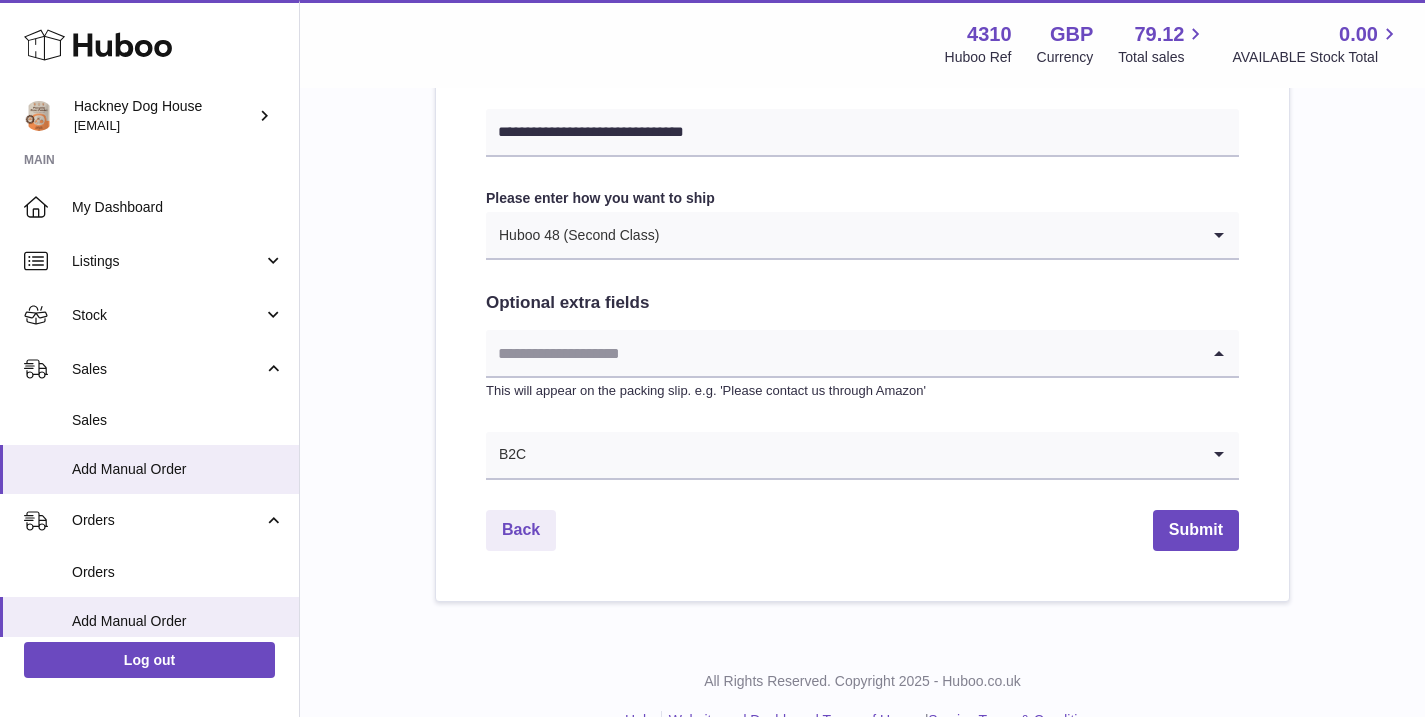 click at bounding box center [842, 353] 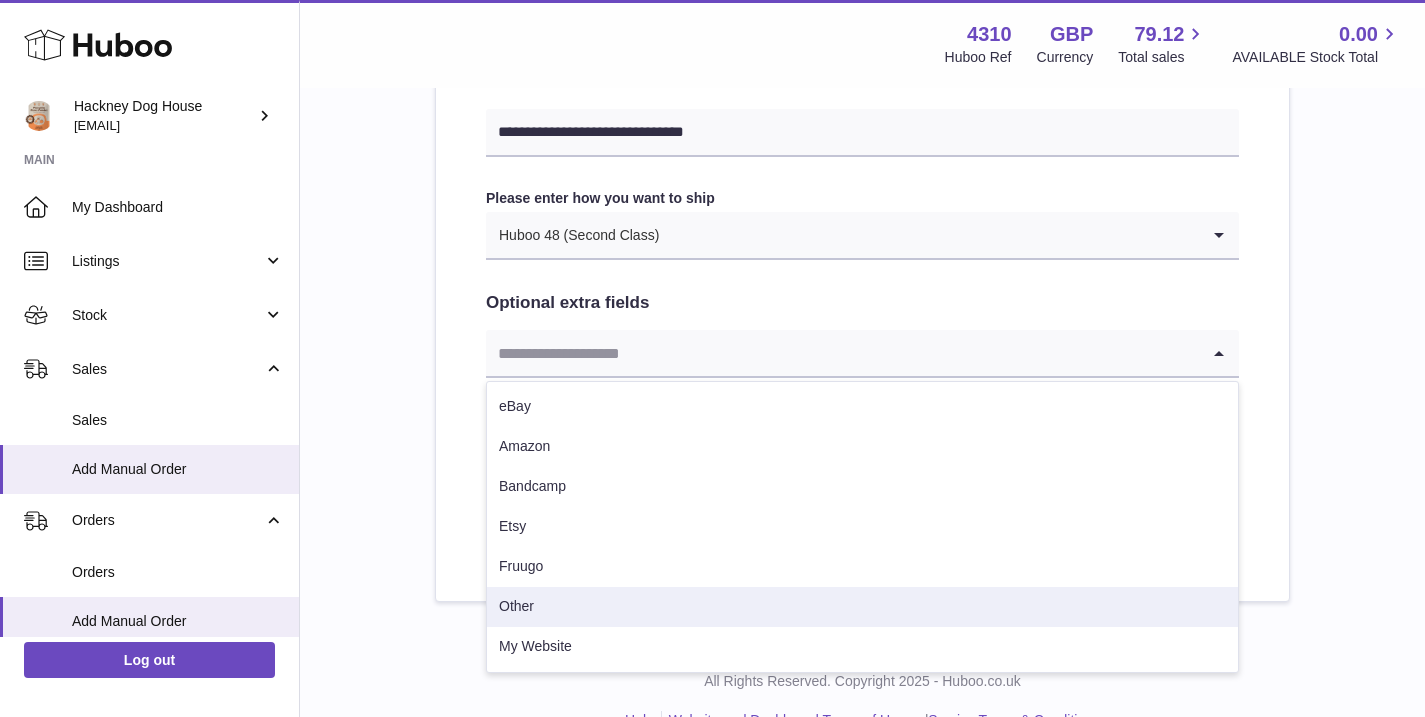 click on "Other" at bounding box center [862, 607] 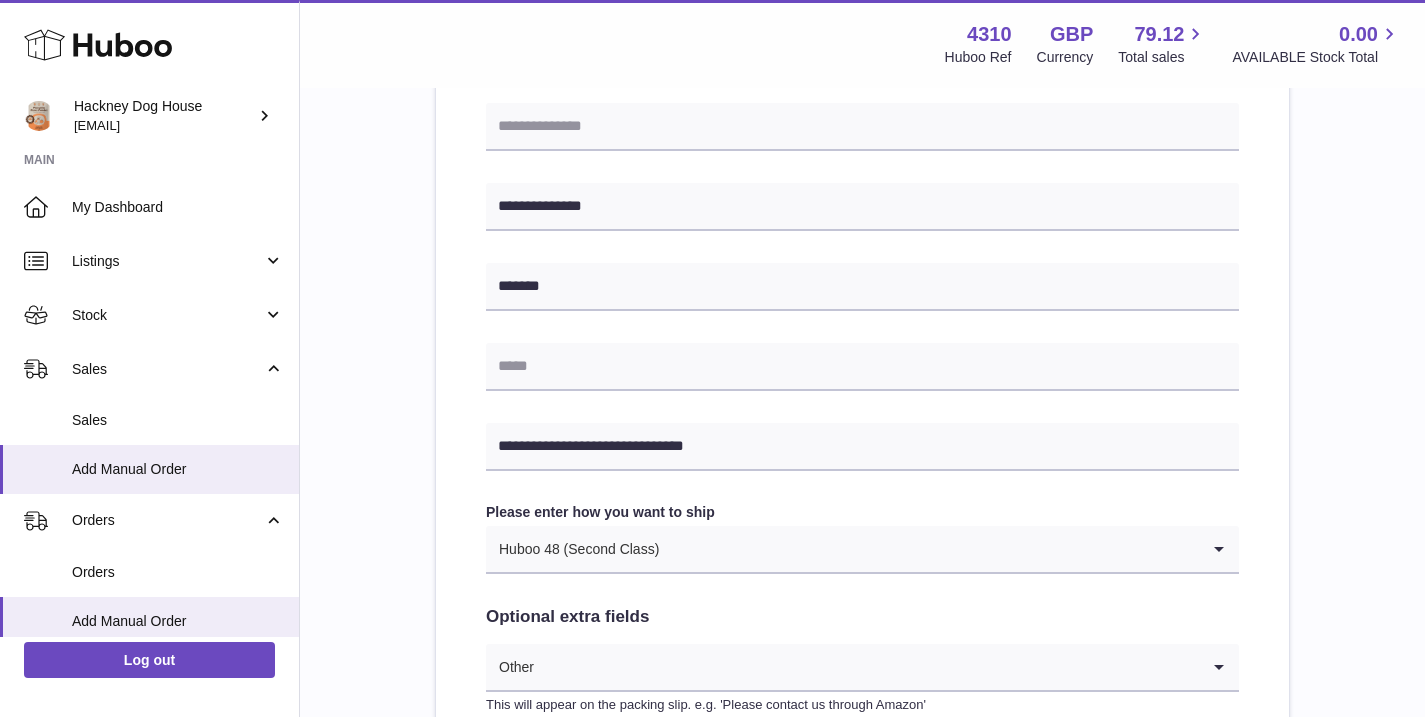 scroll, scrollTop: 1030, scrollLeft: 0, axis: vertical 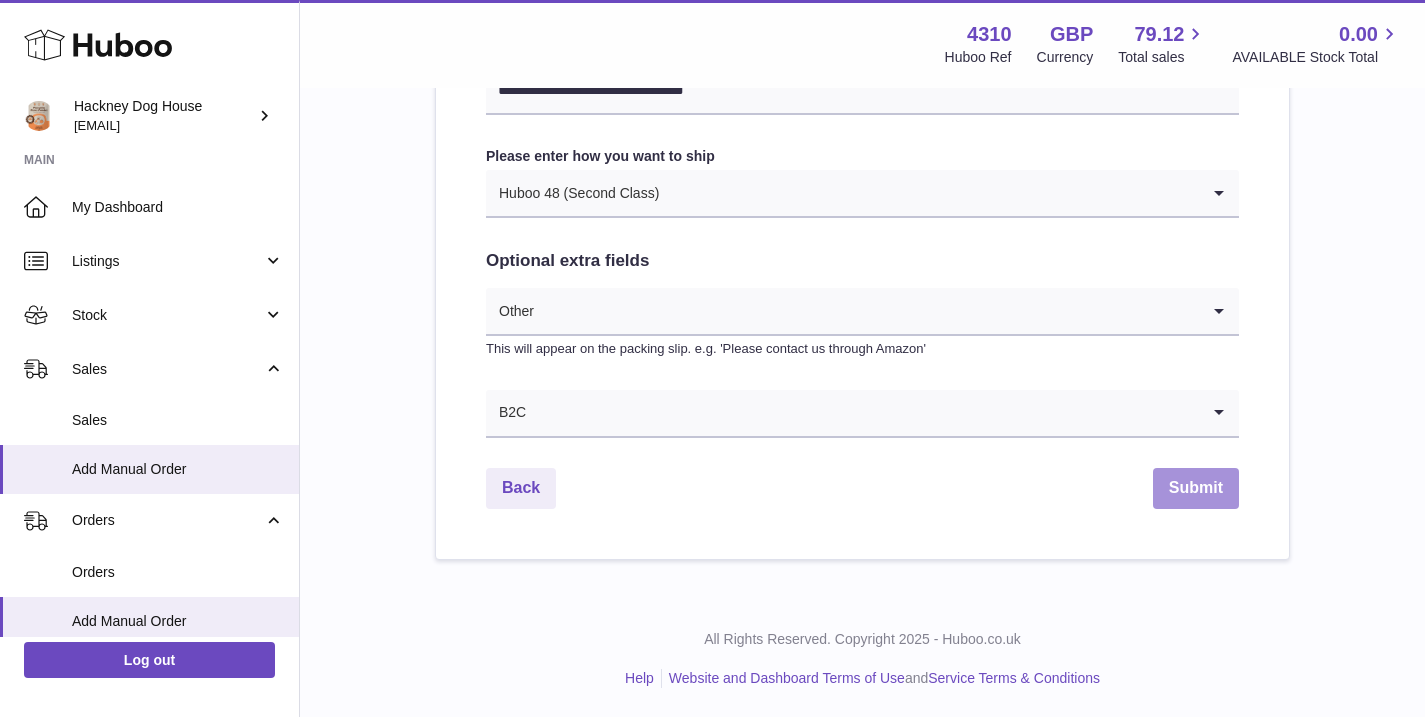click on "Submit" at bounding box center [1196, 488] 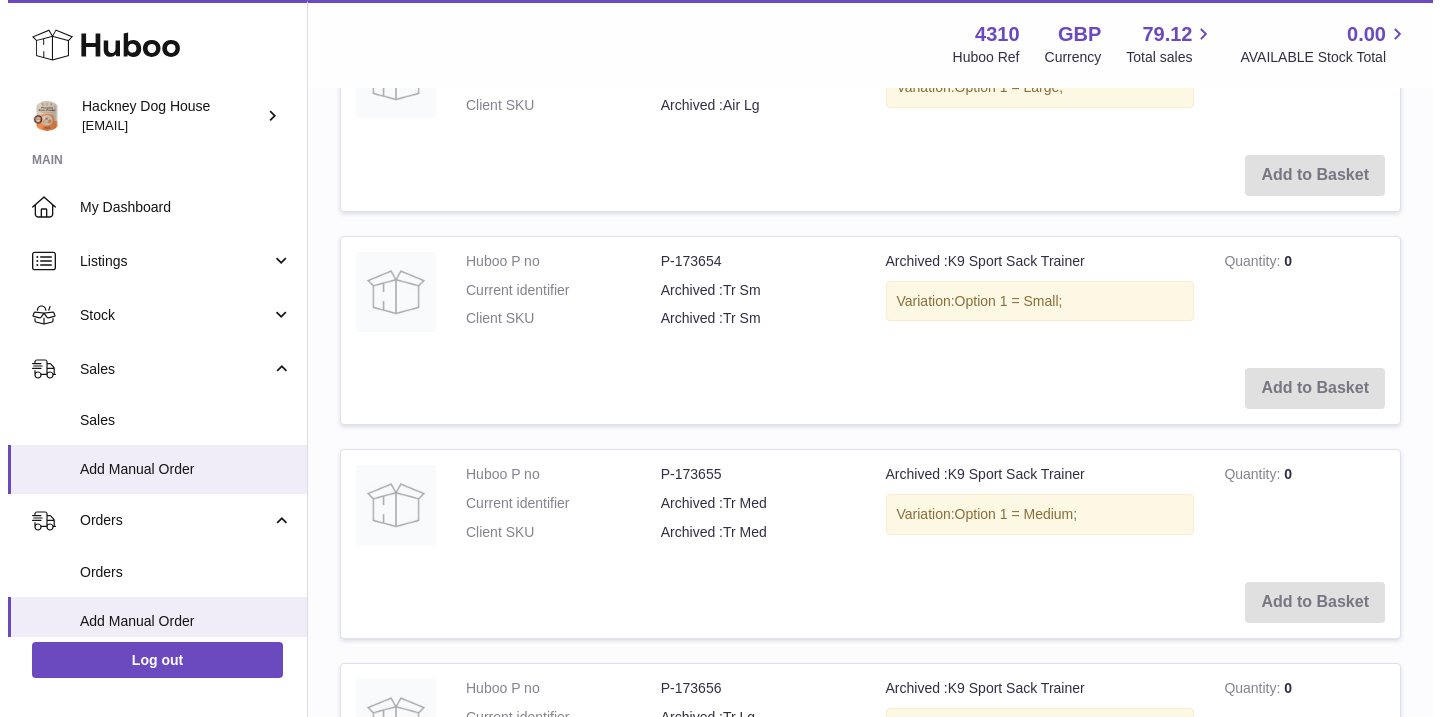 scroll, scrollTop: 0, scrollLeft: 0, axis: both 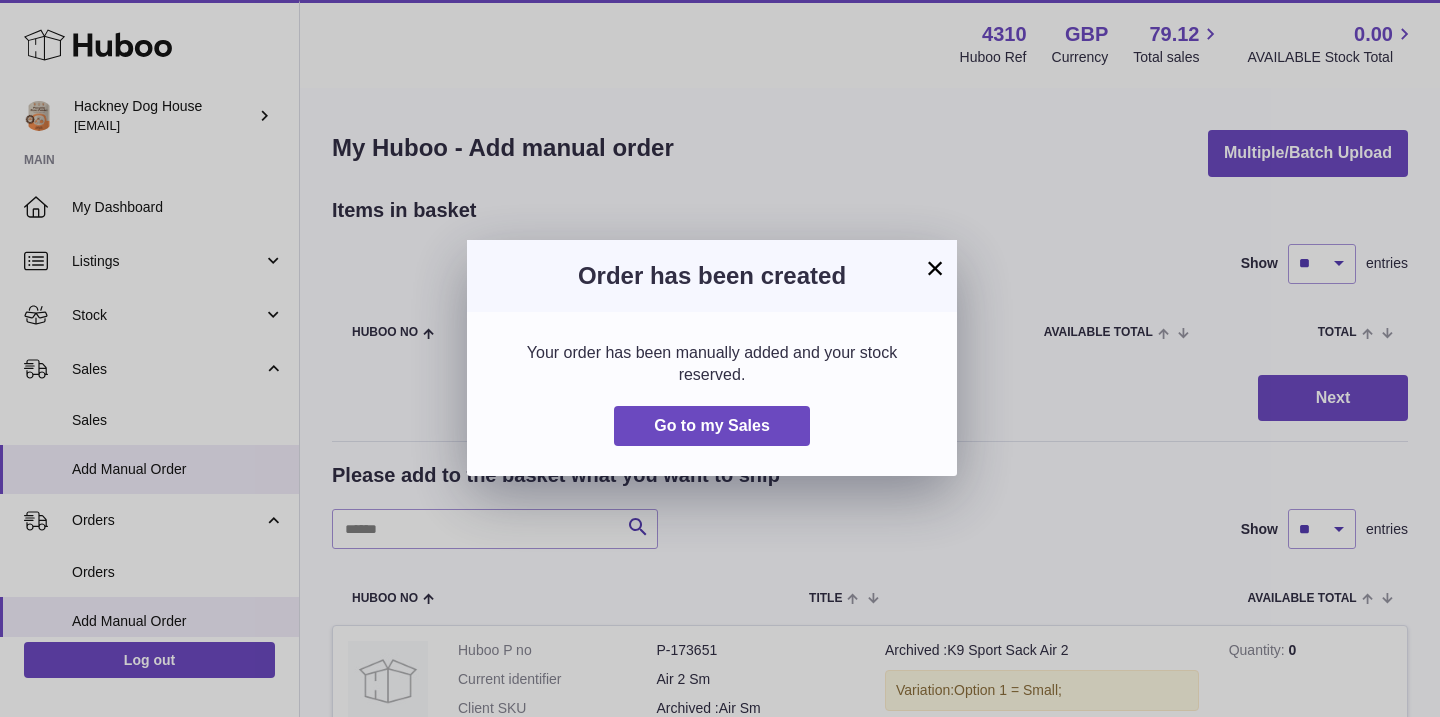click on "Your order has been manually added and your stock reserved.
Go to my Sales" at bounding box center [712, 394] 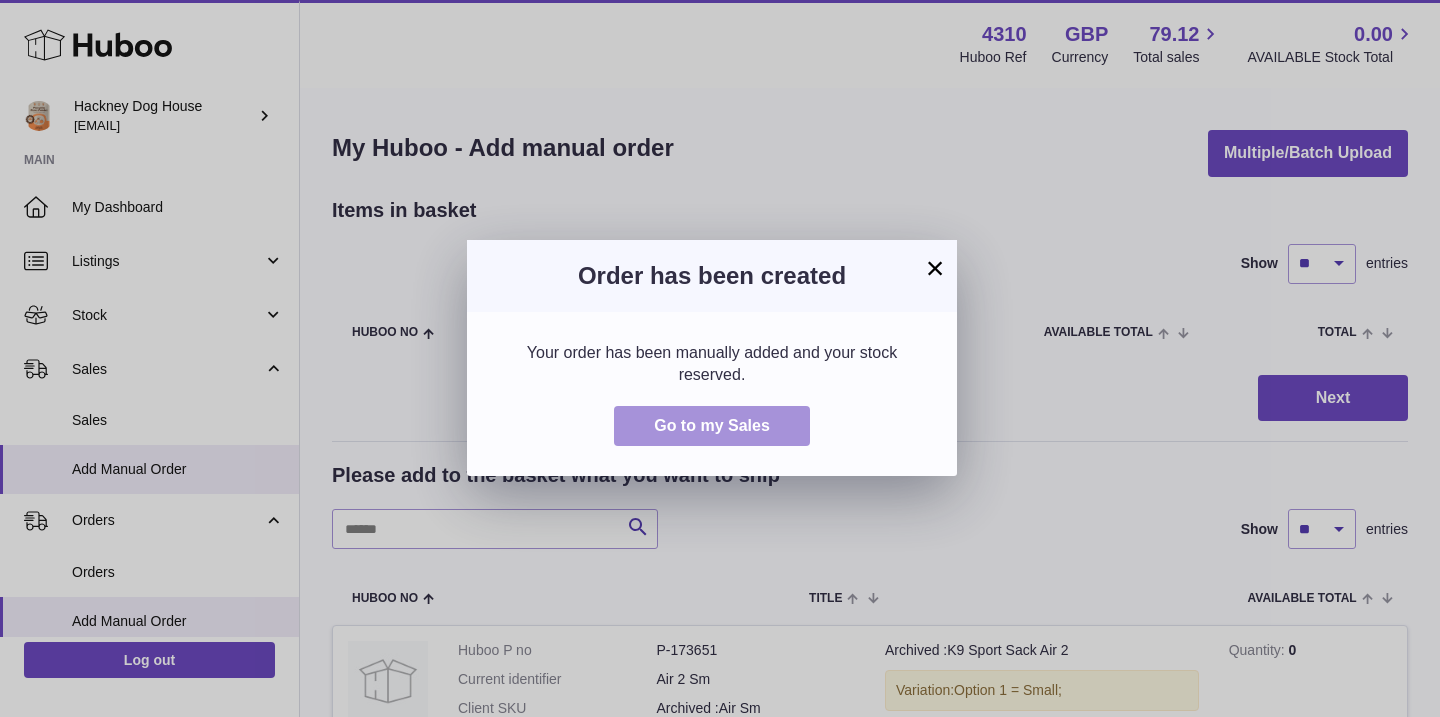 click on "Go to my Sales" at bounding box center (712, 425) 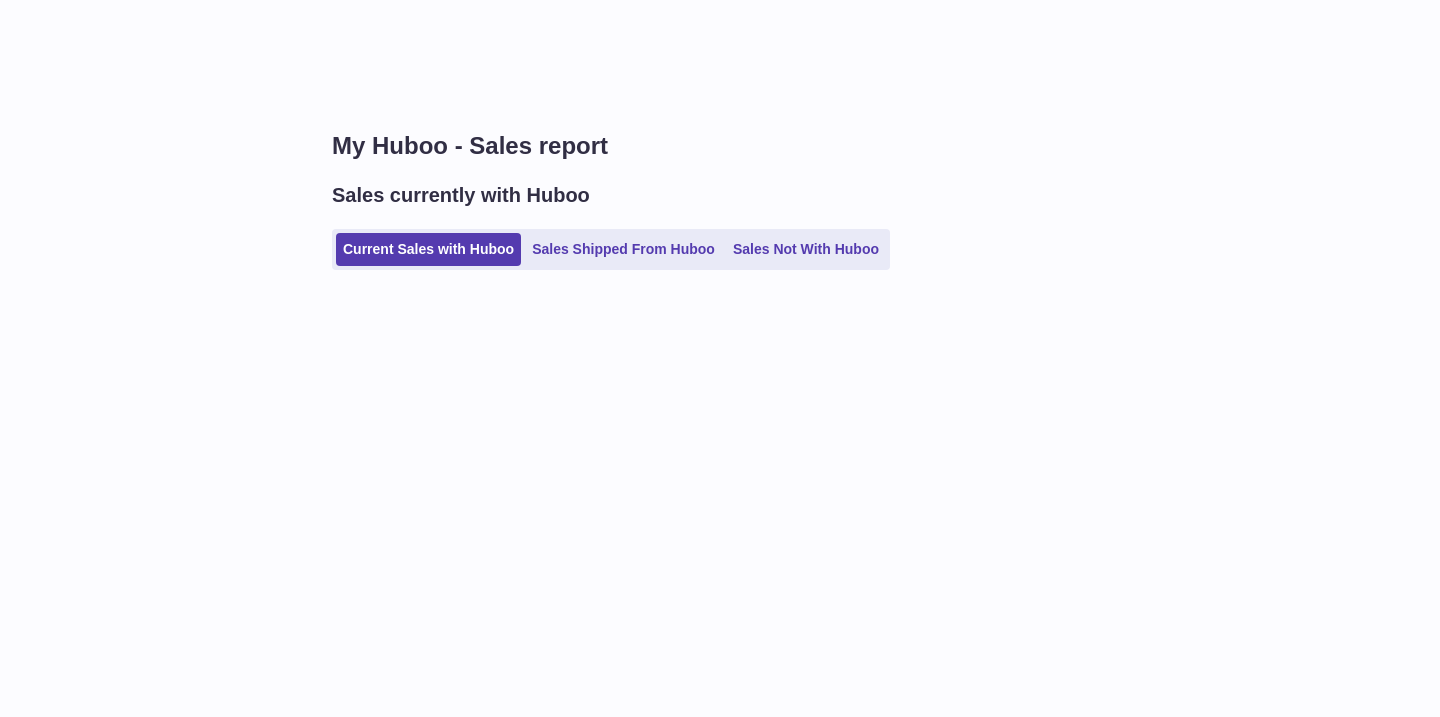 scroll, scrollTop: 0, scrollLeft: 0, axis: both 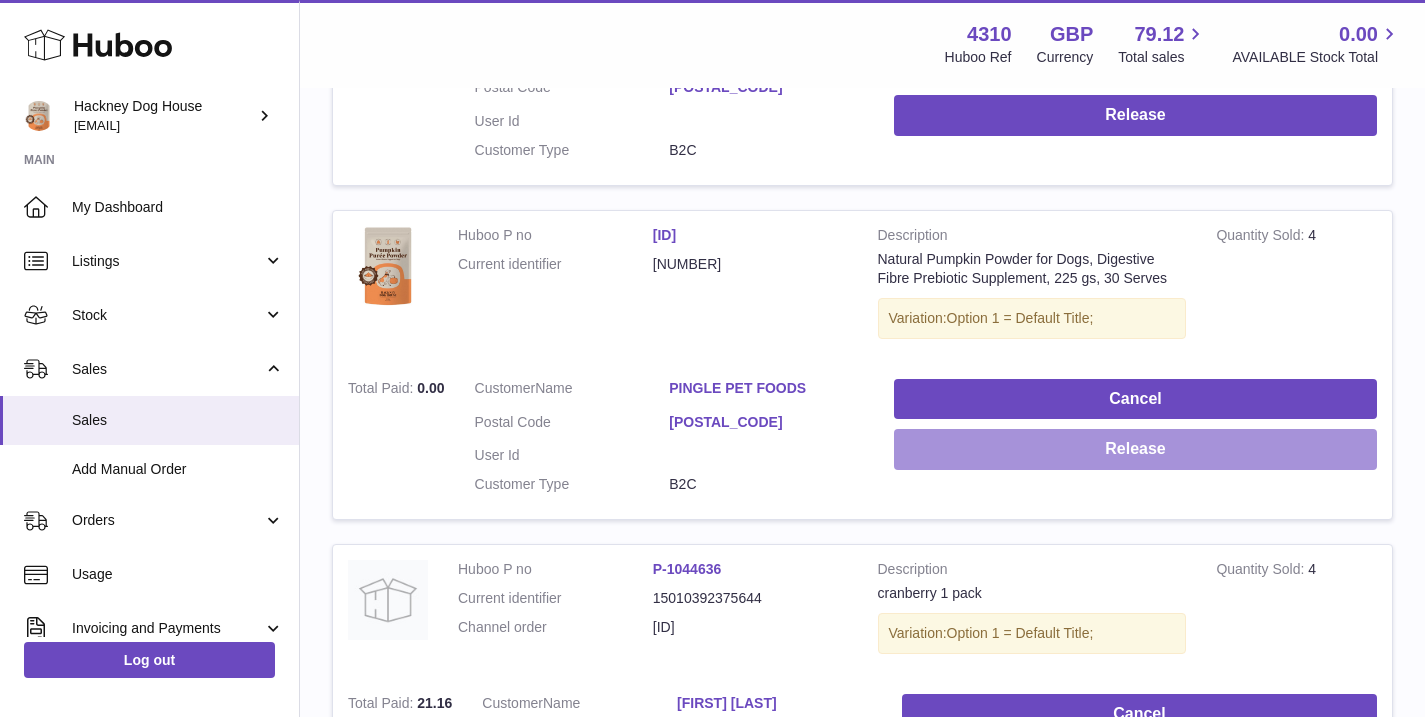 click on "Release" at bounding box center [1135, 449] 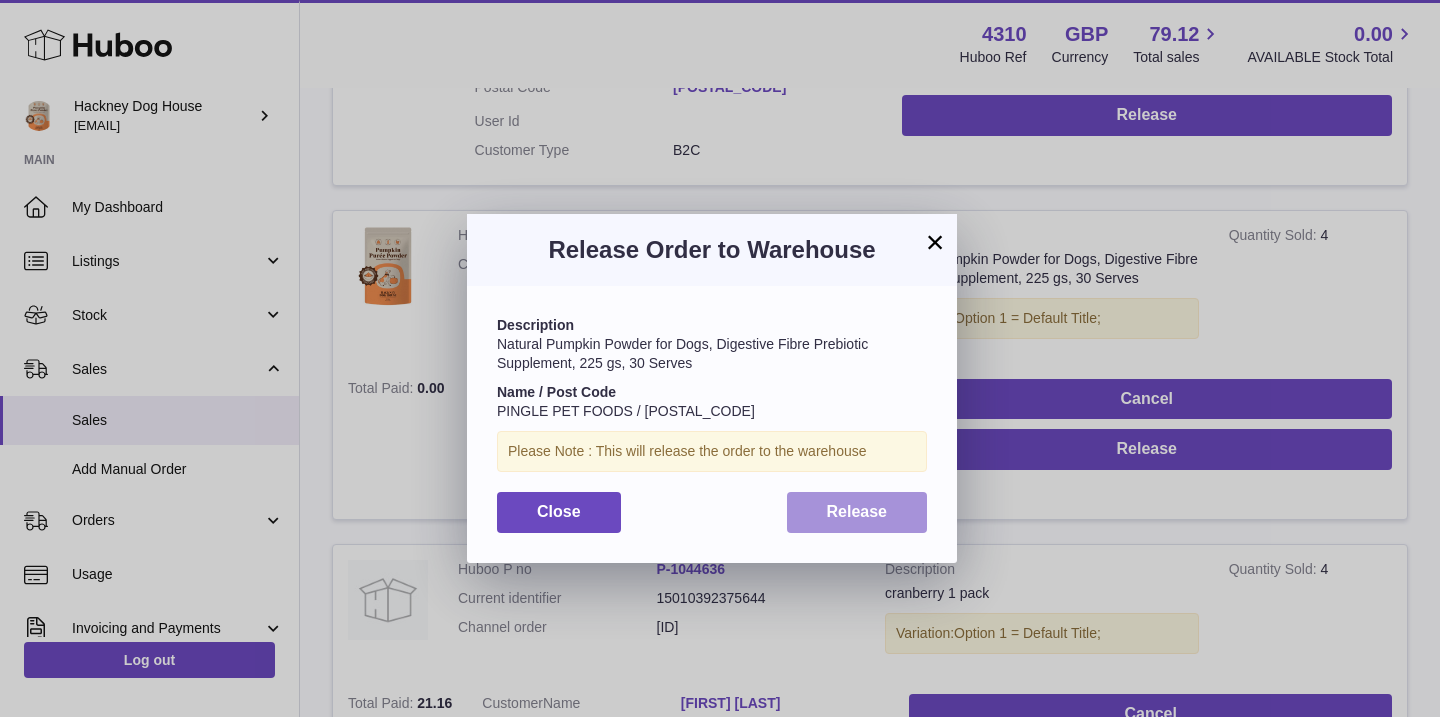 click on "Release" at bounding box center [857, 511] 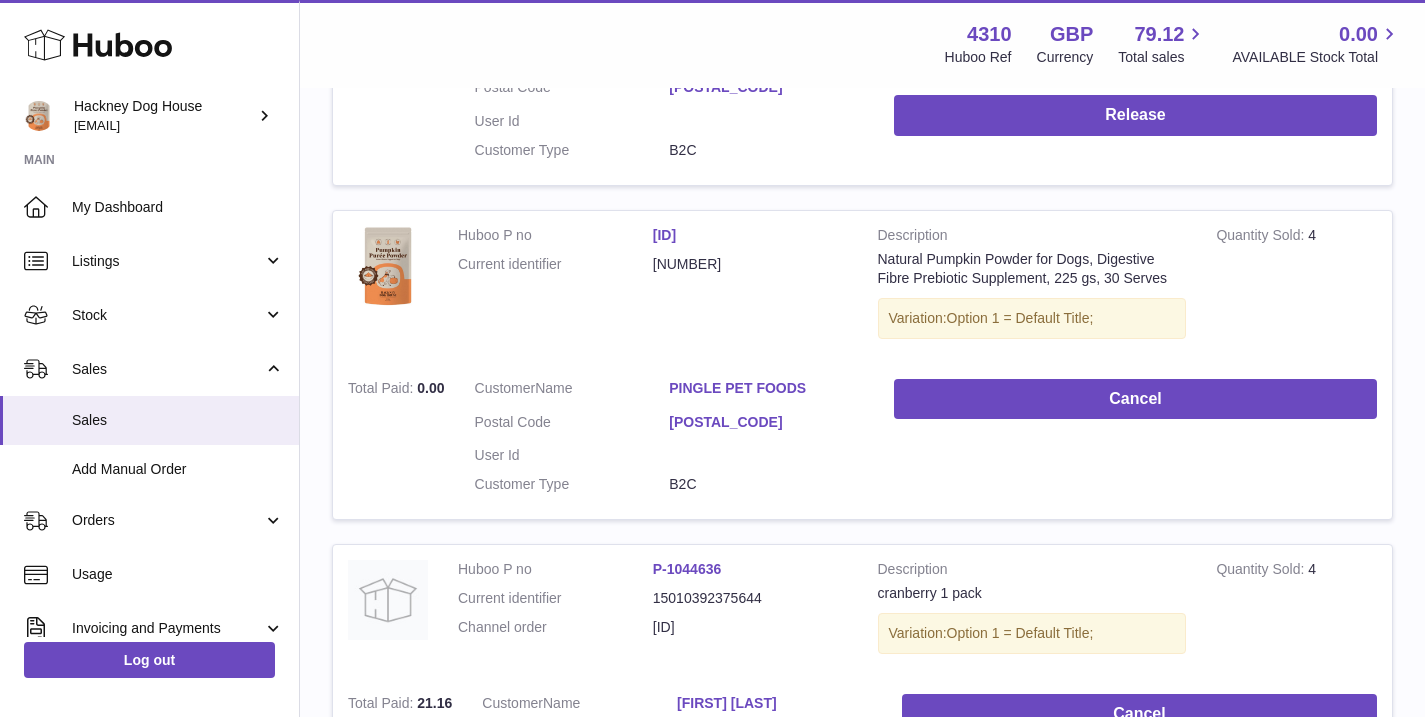 scroll, scrollTop: 515, scrollLeft: 0, axis: vertical 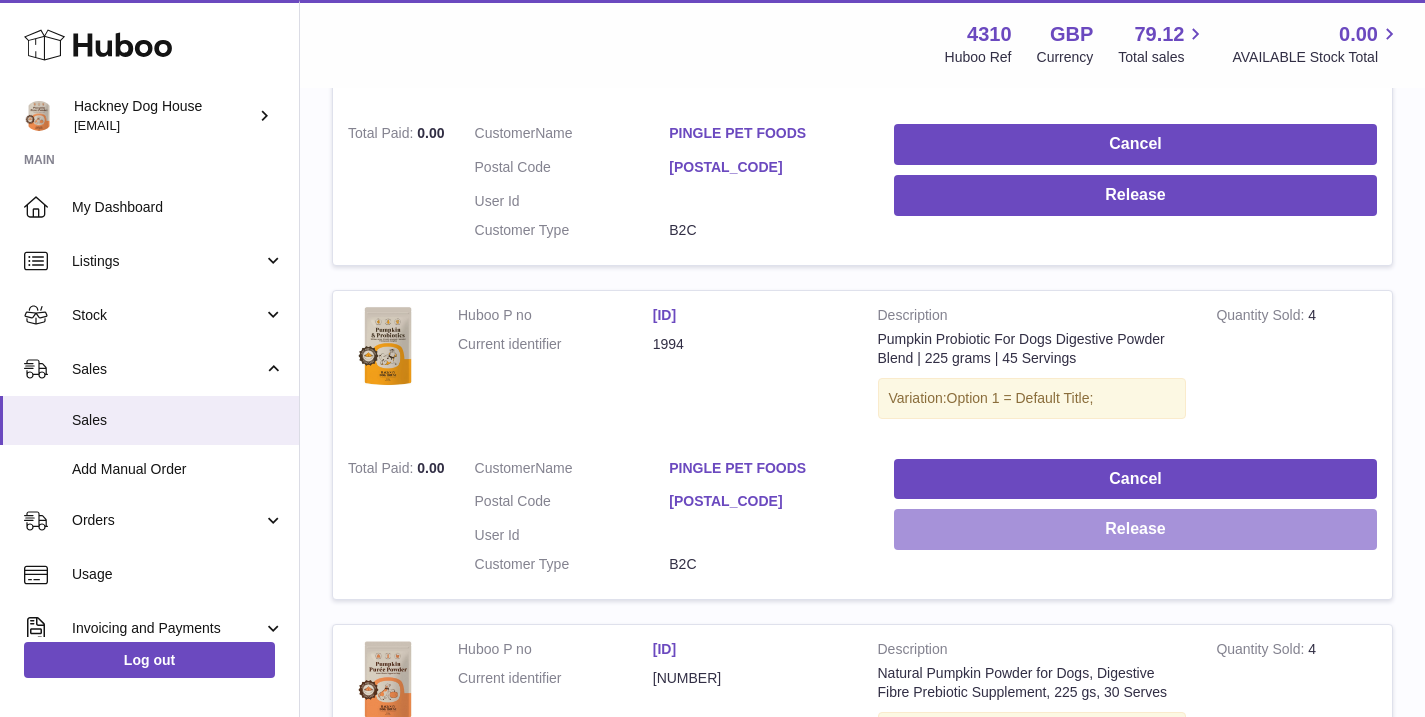 click on "Release" at bounding box center (1135, 529) 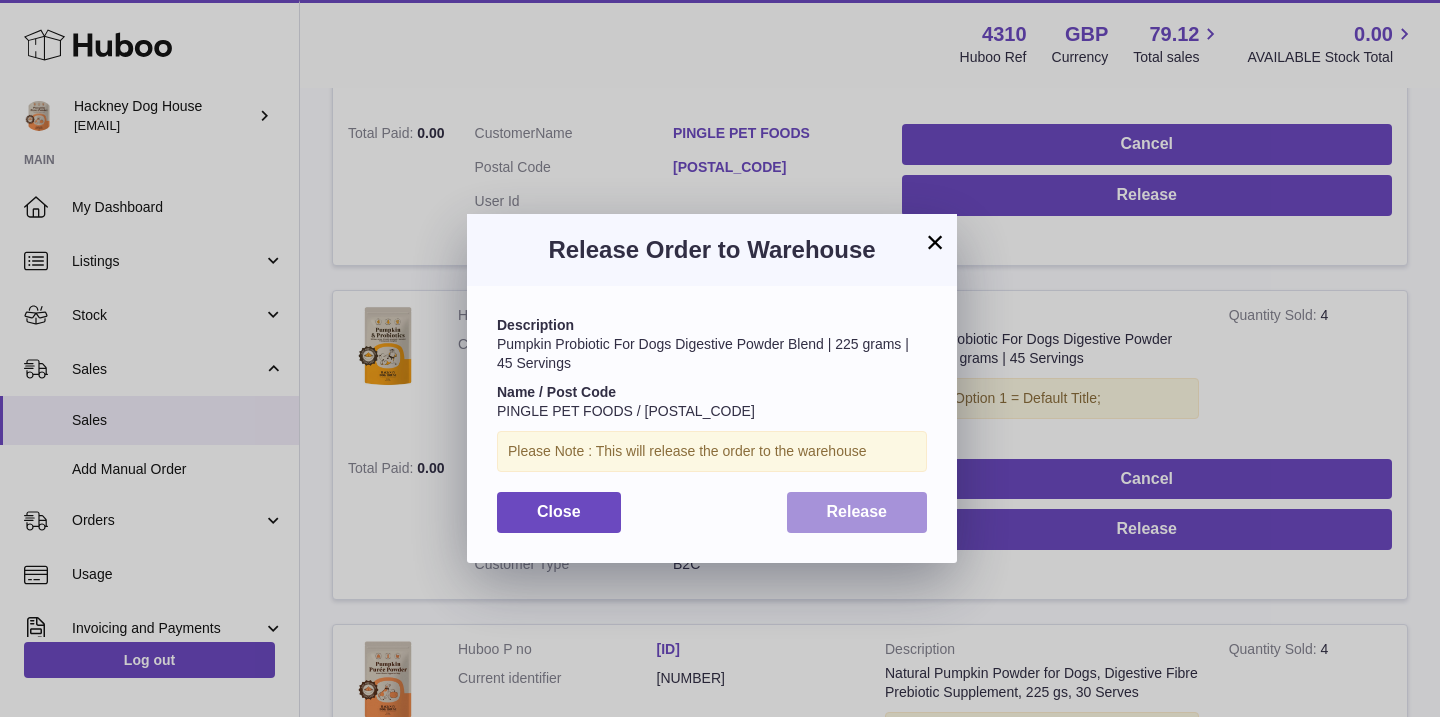 click on "Release" at bounding box center (857, 511) 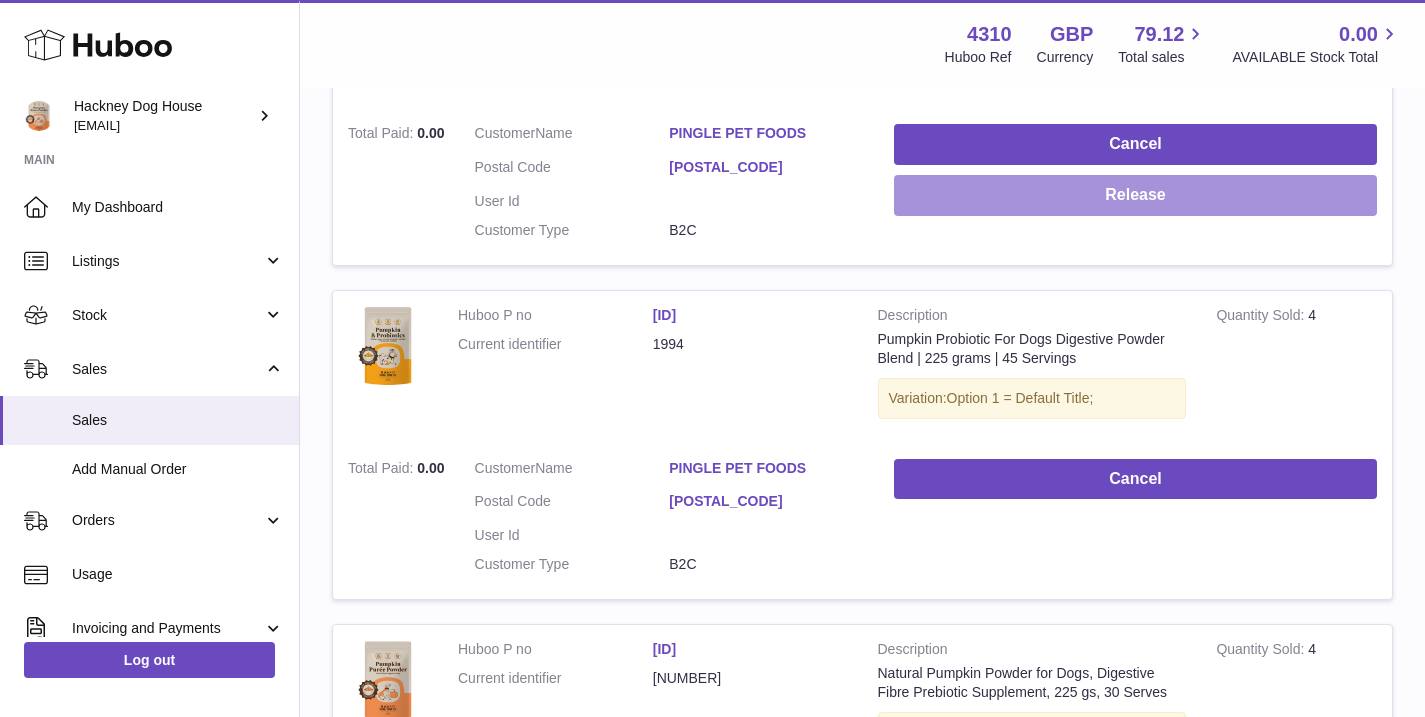 click on "Release" at bounding box center [1135, 195] 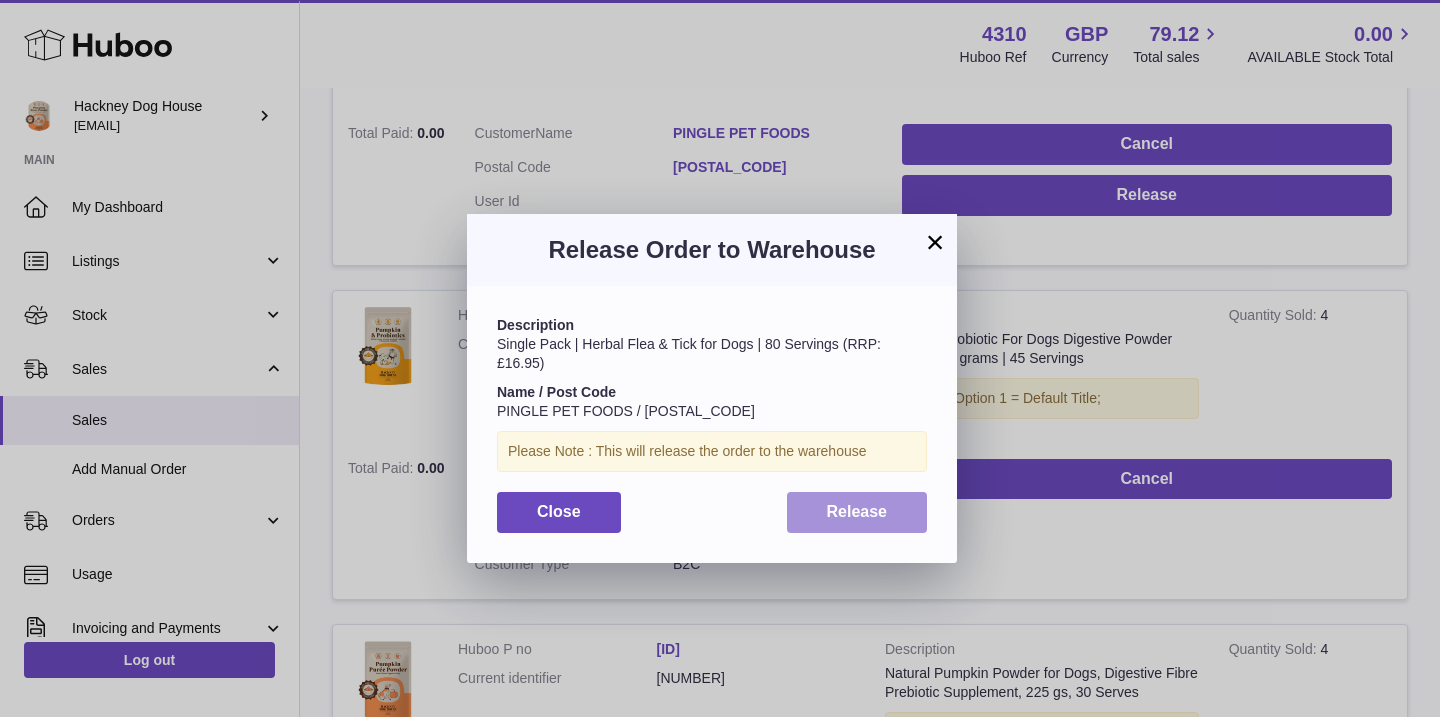 click on "Release" at bounding box center [857, 511] 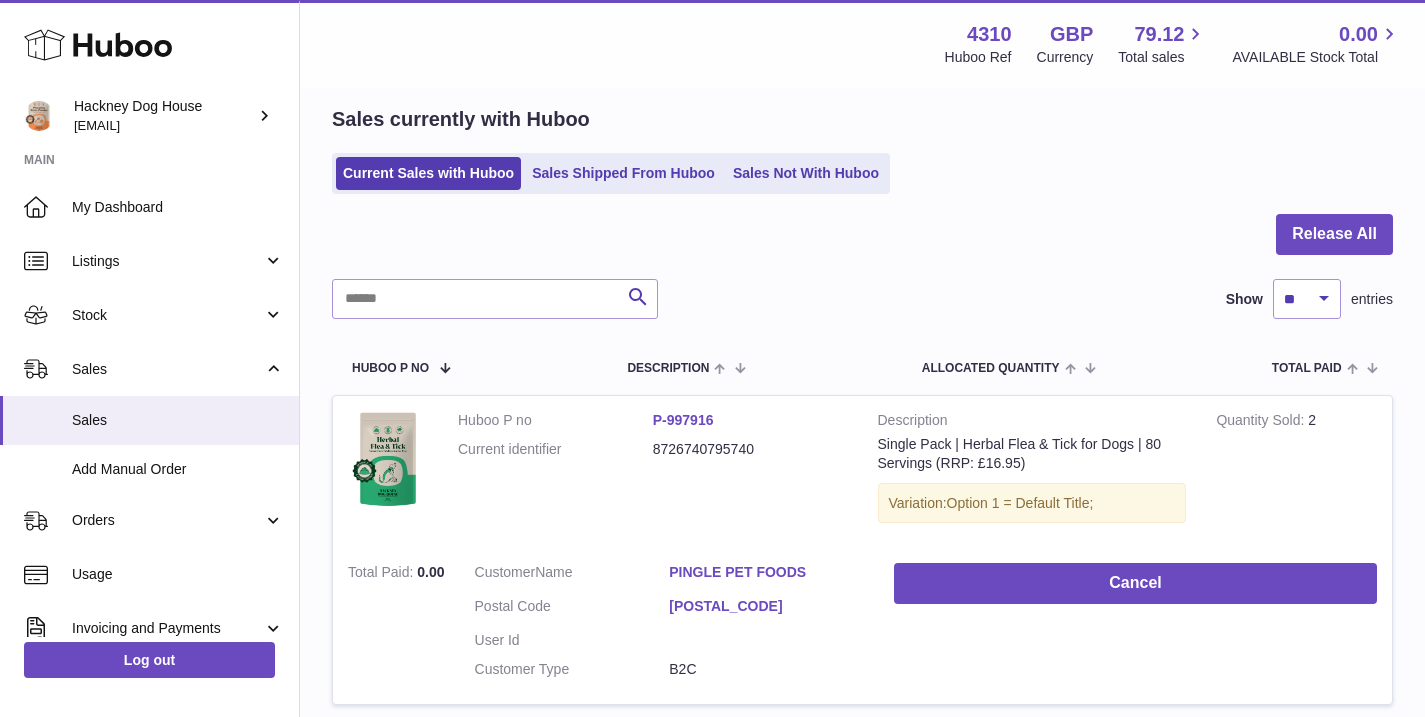 scroll, scrollTop: 0, scrollLeft: 0, axis: both 